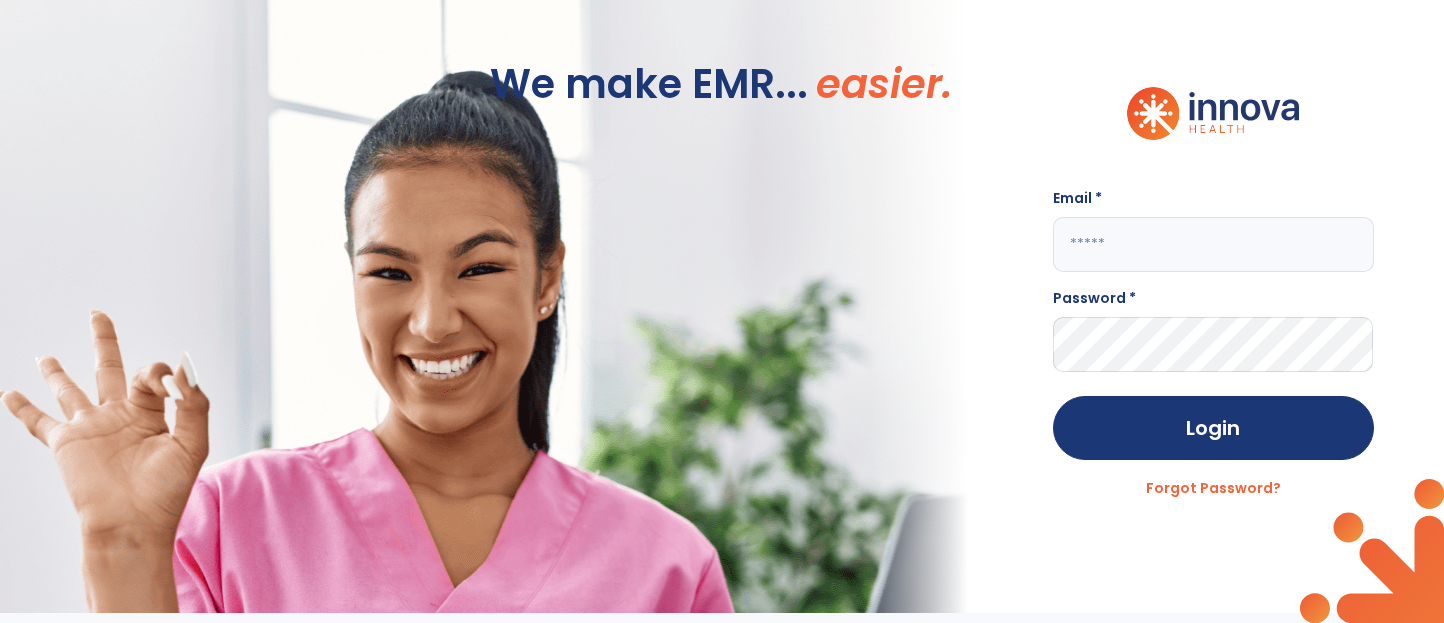scroll, scrollTop: 0, scrollLeft: 0, axis: both 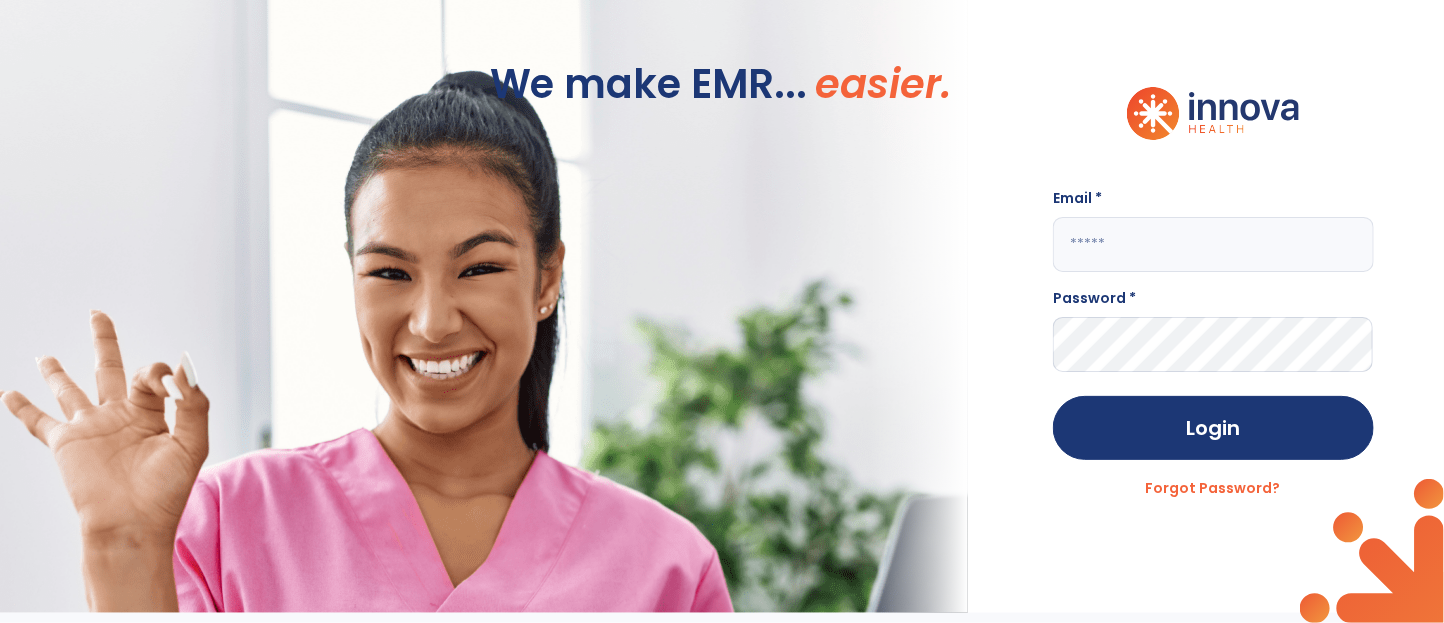 click 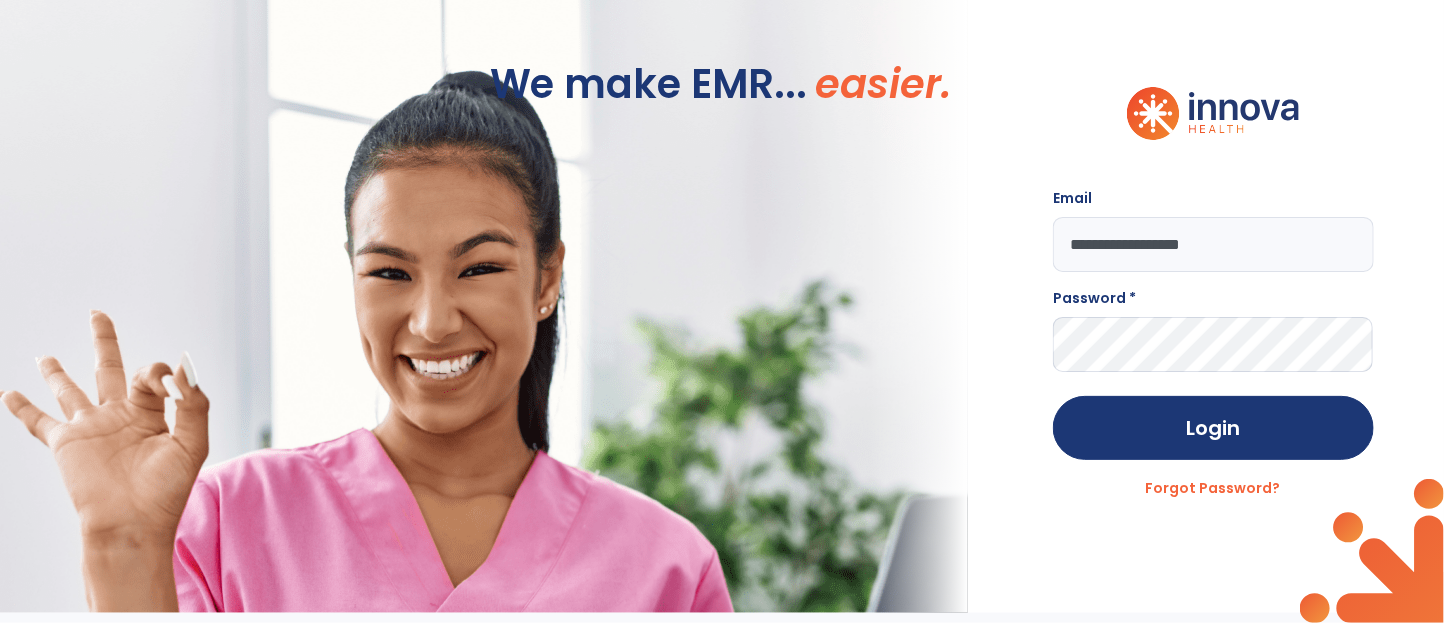 type on "**********" 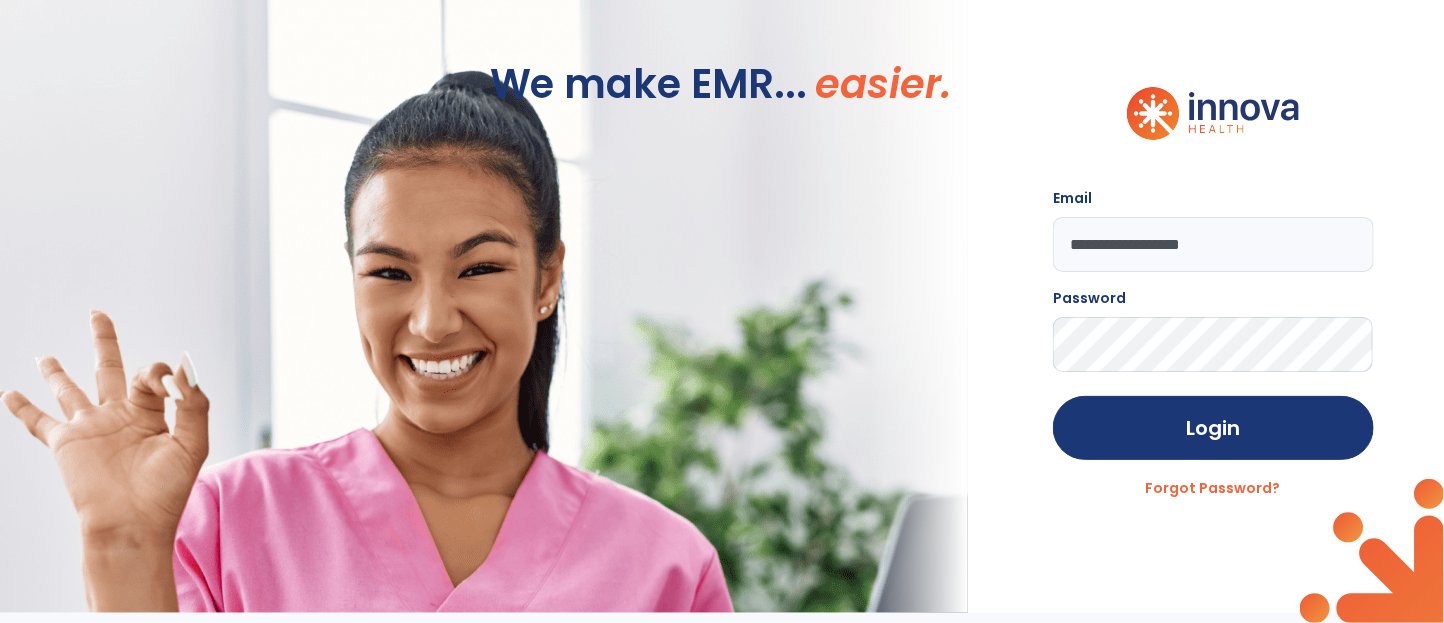 click on "Login" 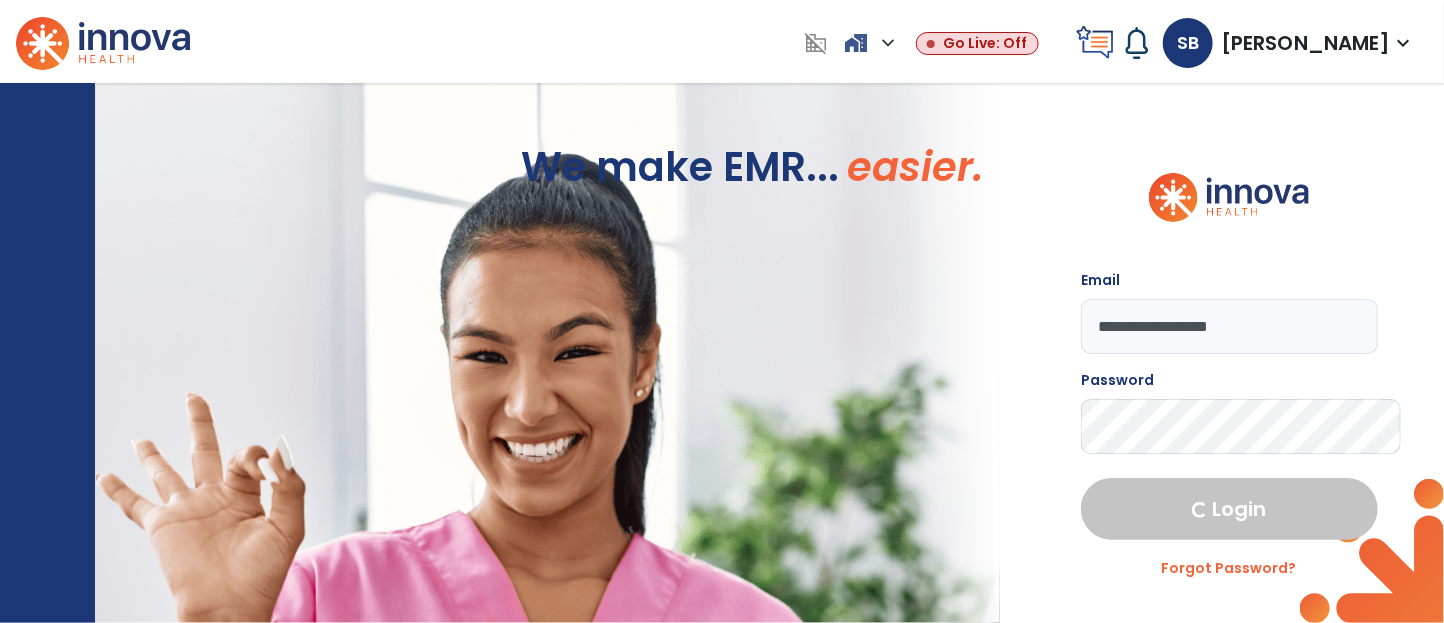 select on "****" 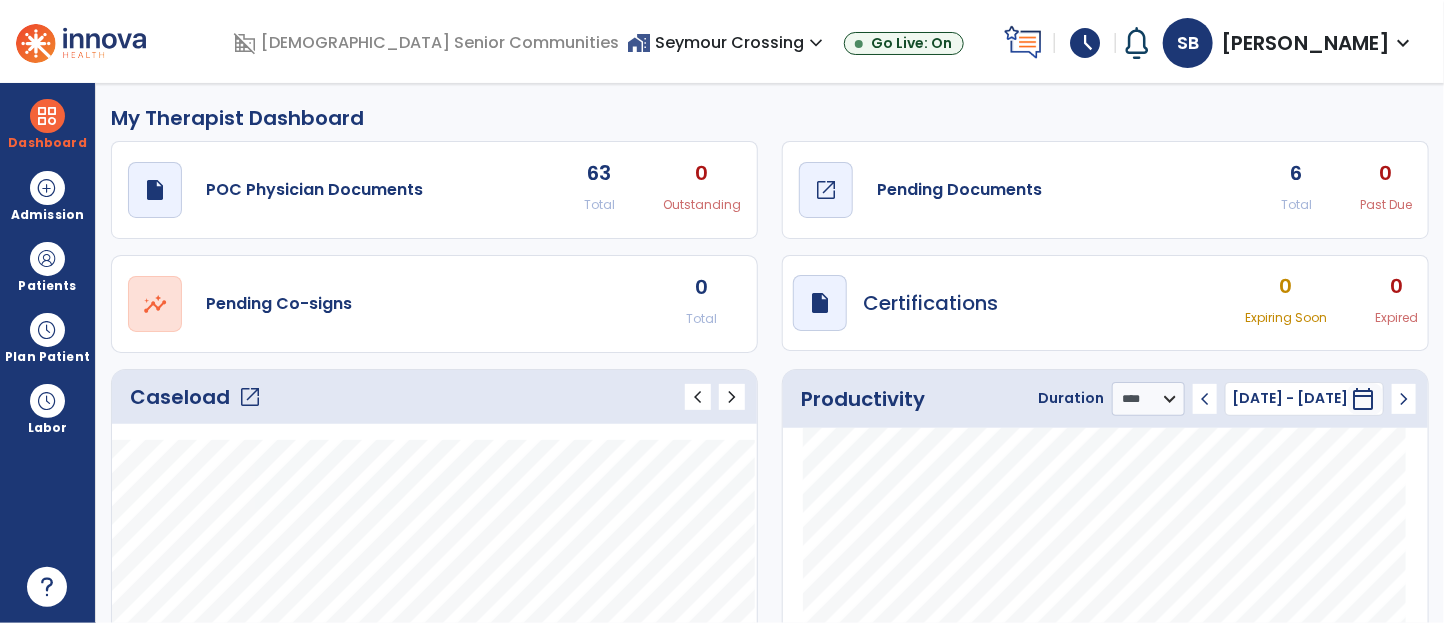 click on "Pending Documents" 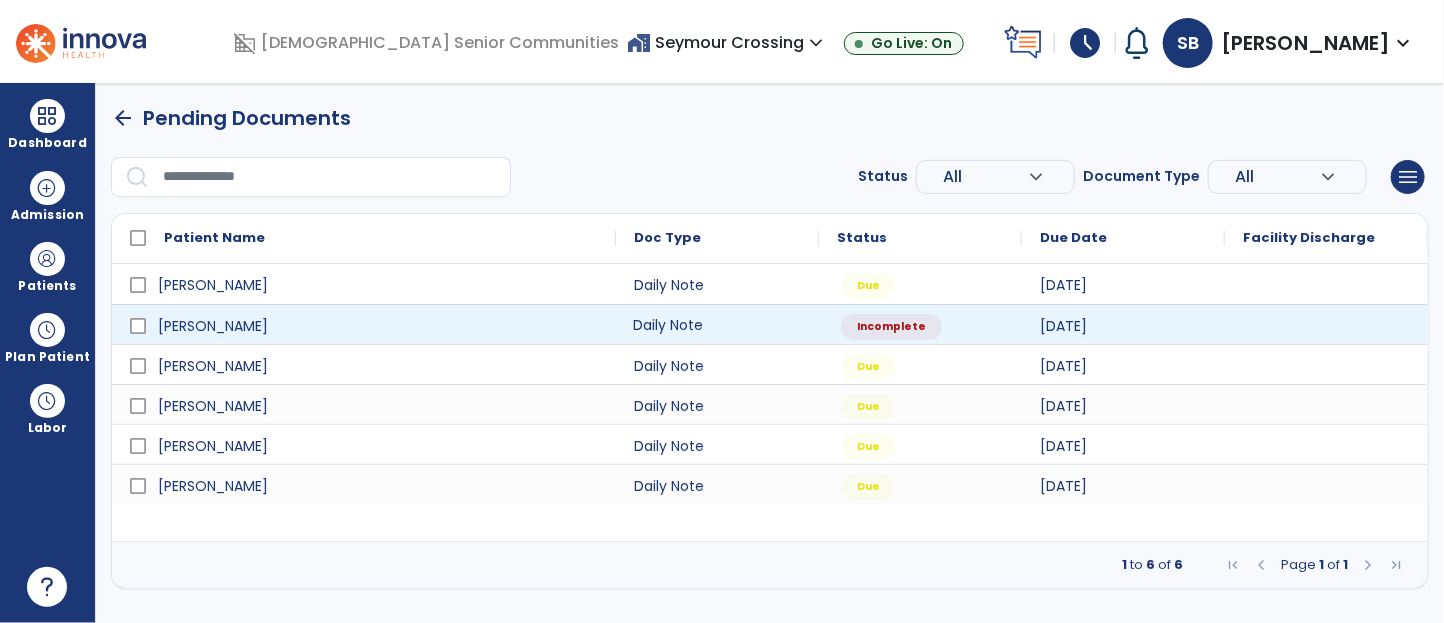click on "Daily Note" at bounding box center (717, 324) 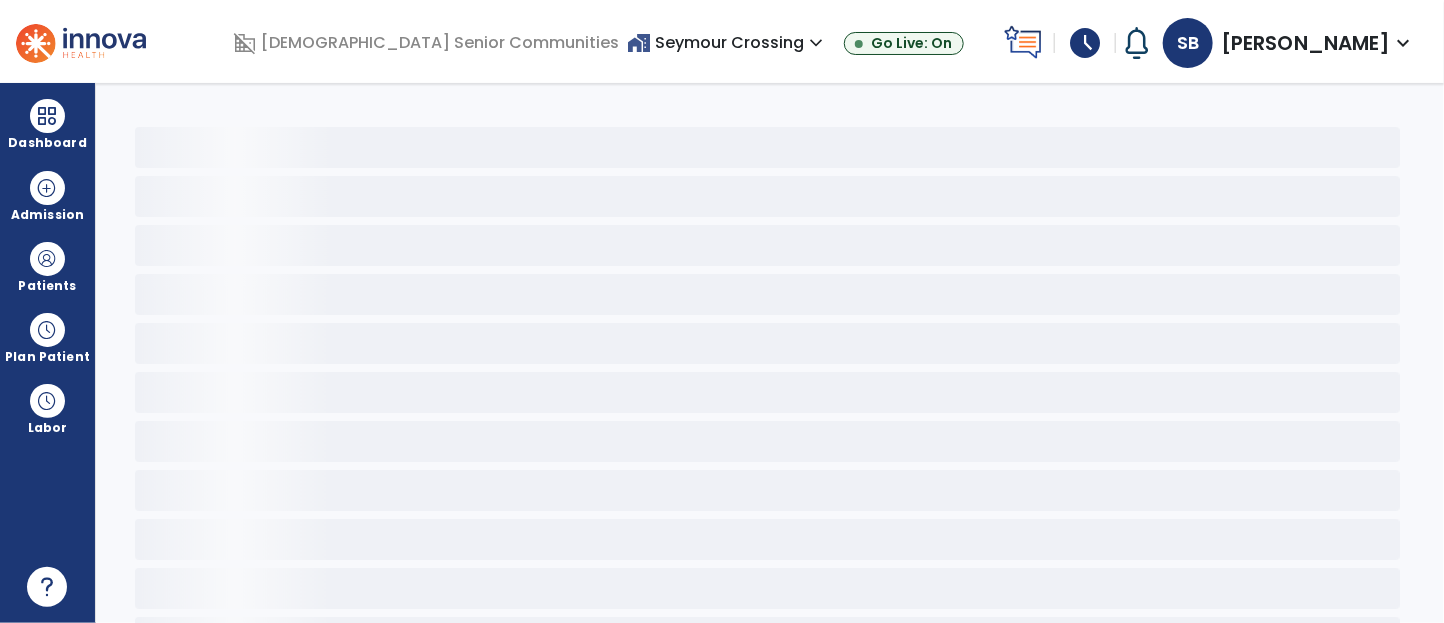 select on "*" 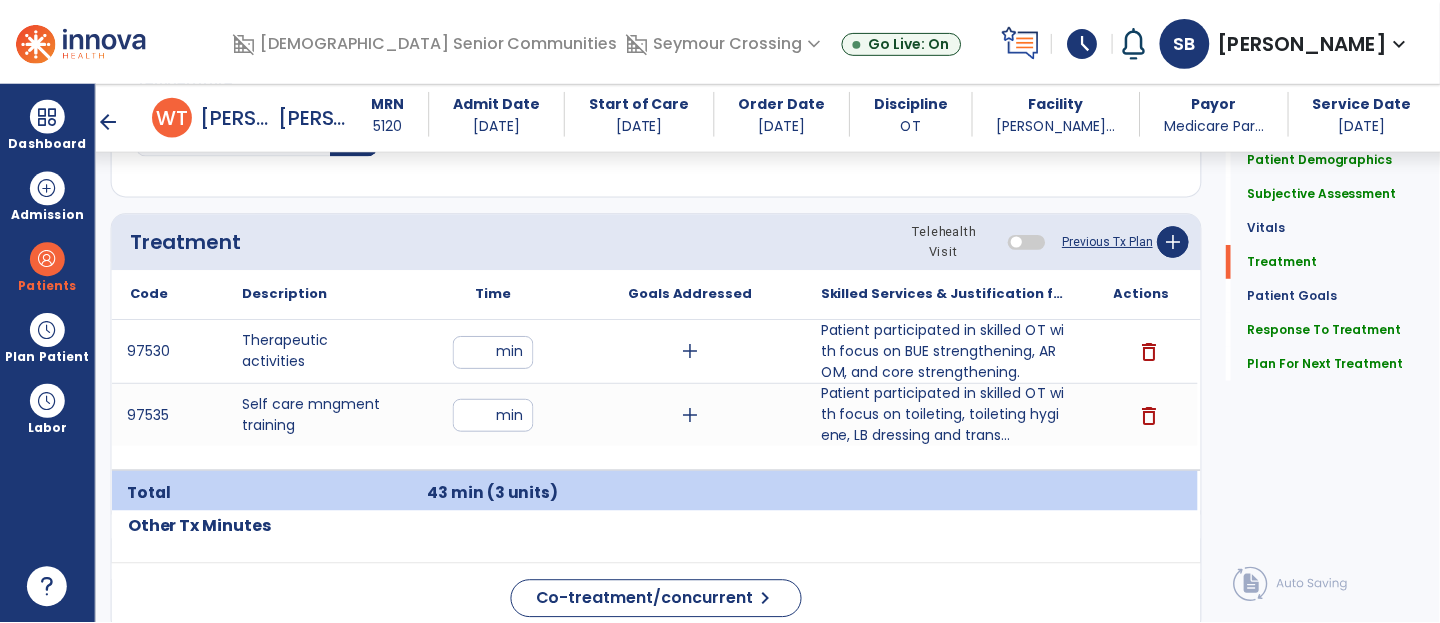 scroll, scrollTop: 1163, scrollLeft: 0, axis: vertical 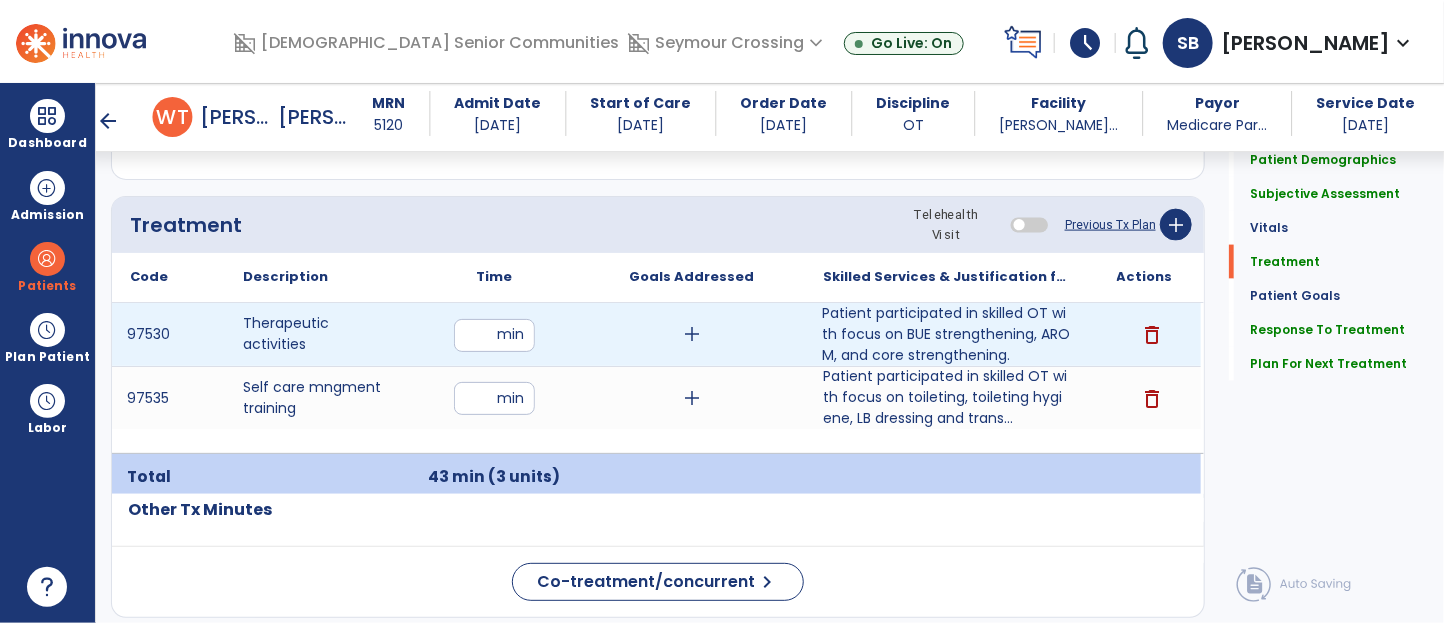 click on "Patient participated in skilled OT with focus on BUE strengthening, AROM, and core strengthening." at bounding box center (946, 334) 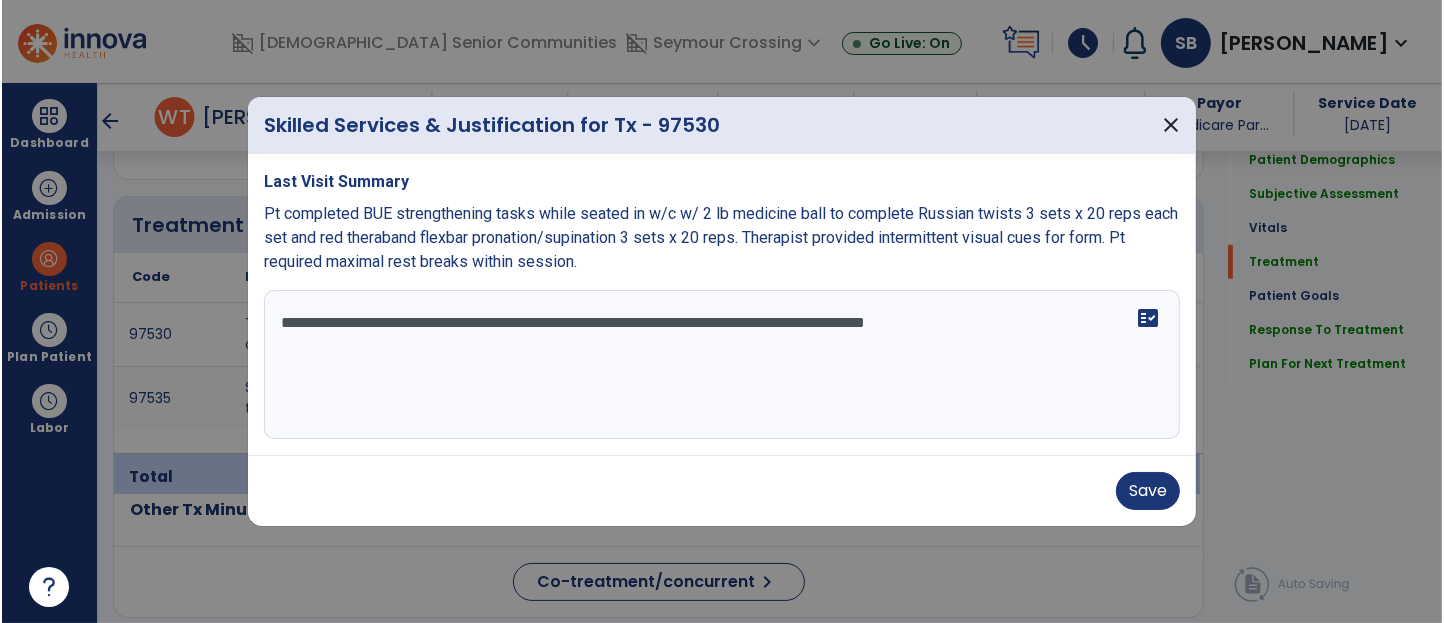 scroll, scrollTop: 1163, scrollLeft: 0, axis: vertical 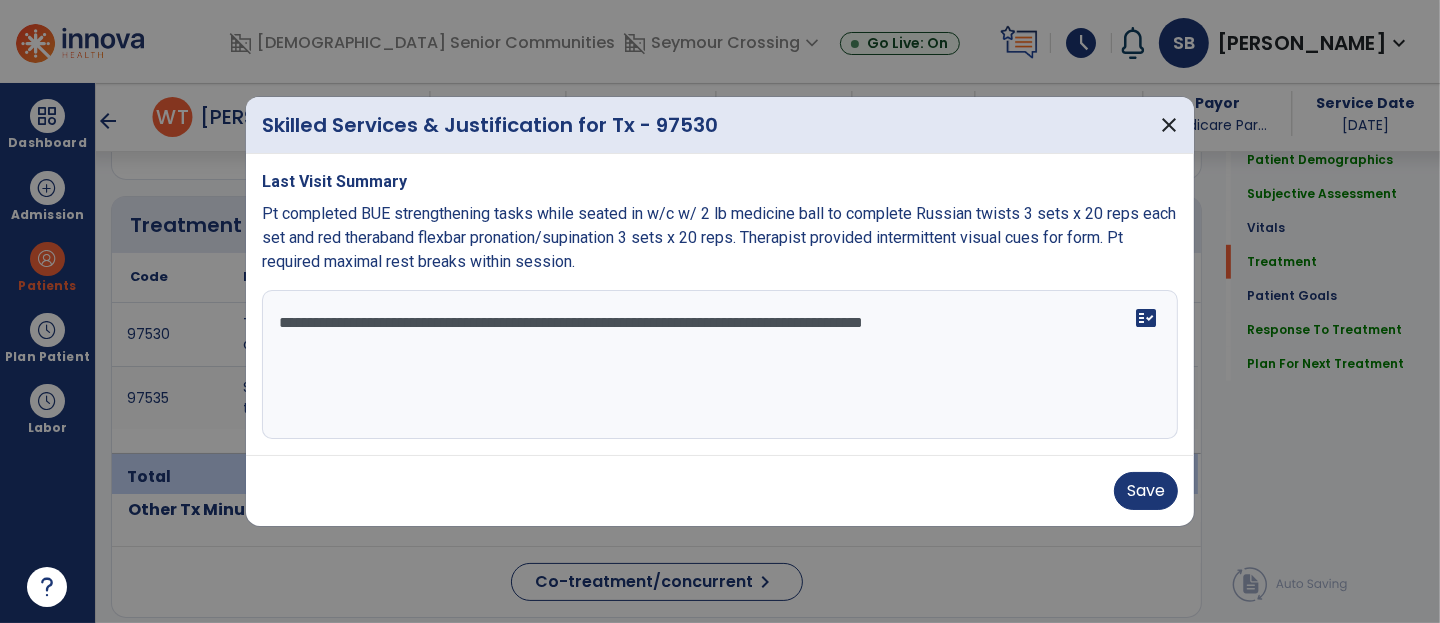 click on "**********" at bounding box center (720, 365) 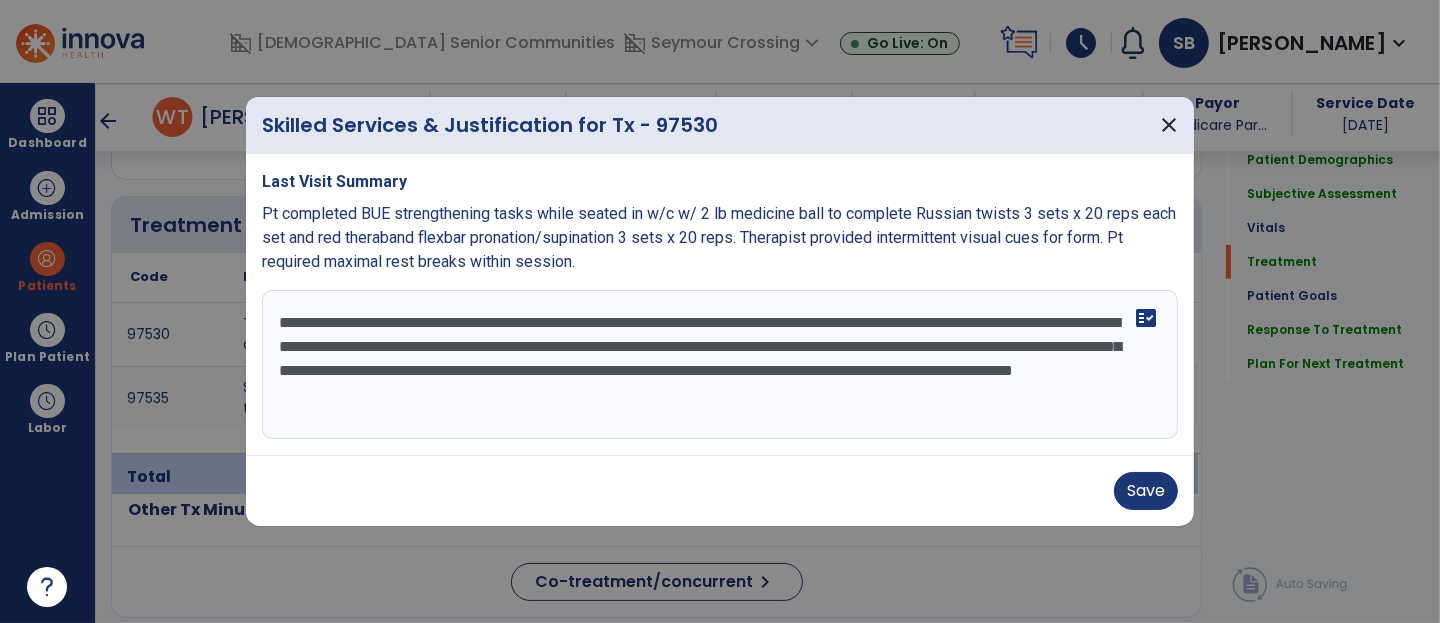 click on "**********" at bounding box center (720, 365) 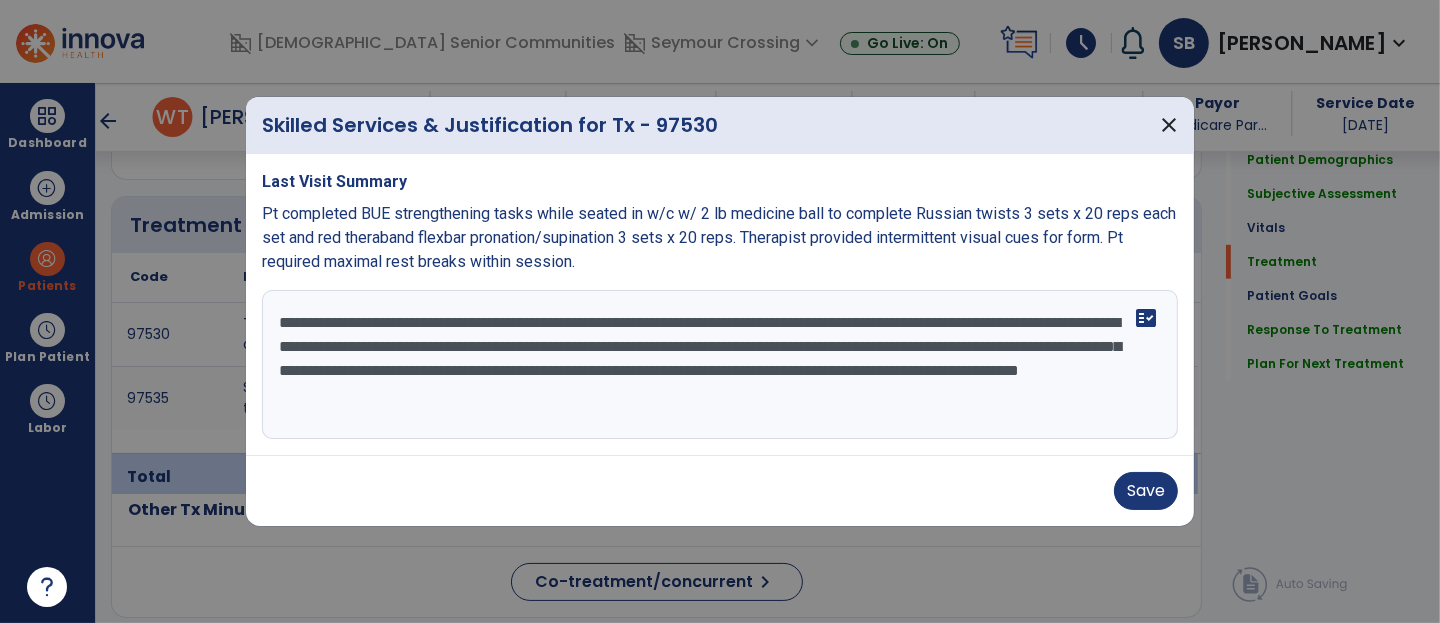 click on "**********" at bounding box center [720, 365] 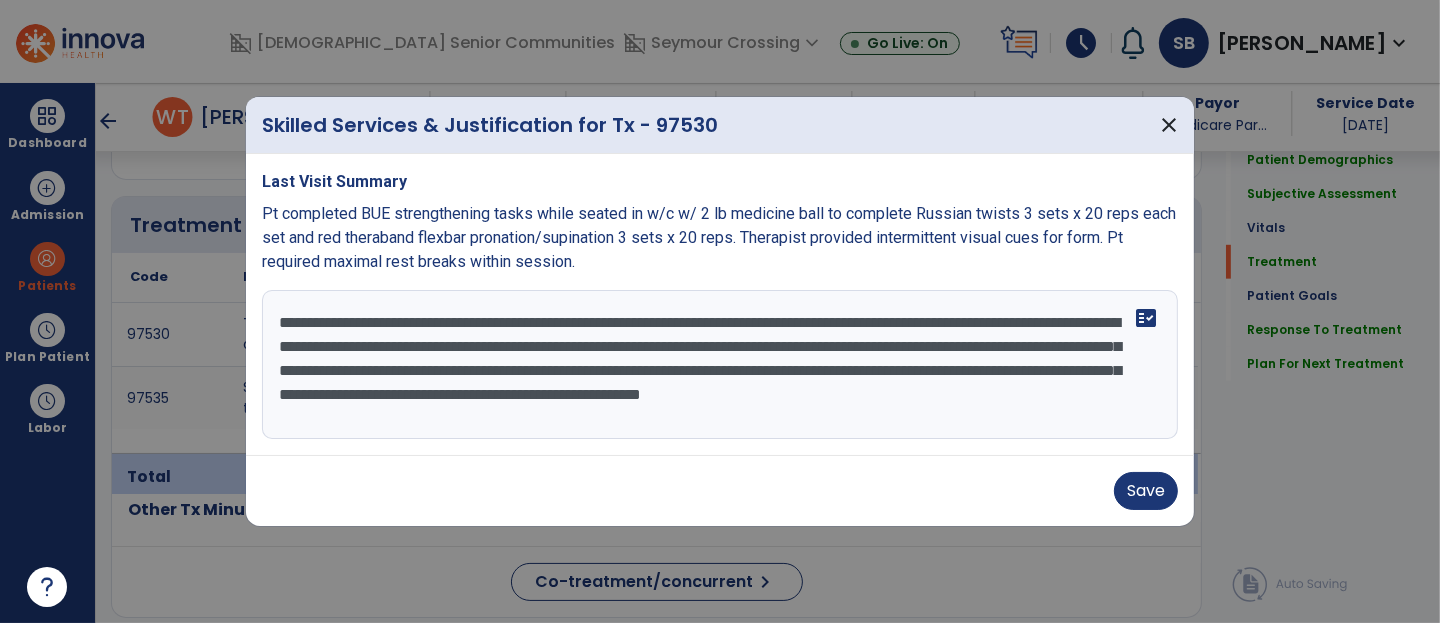 type on "**********" 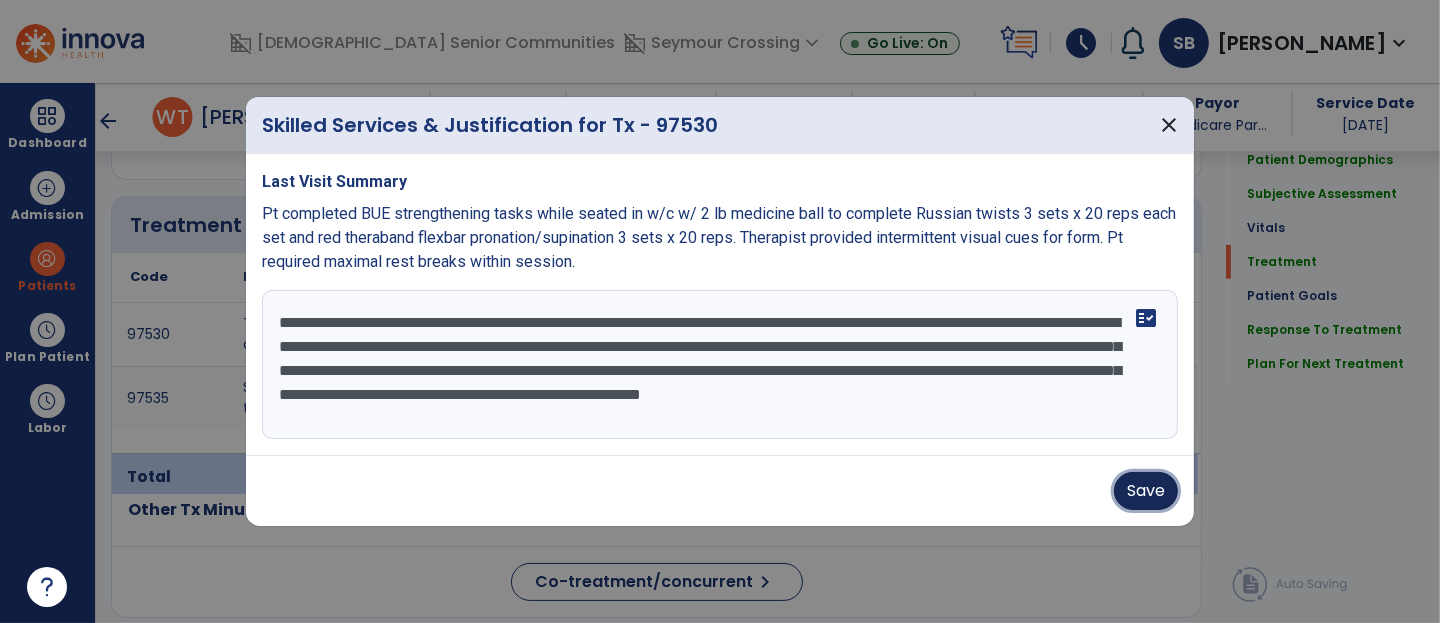 click on "Save" at bounding box center (1146, 491) 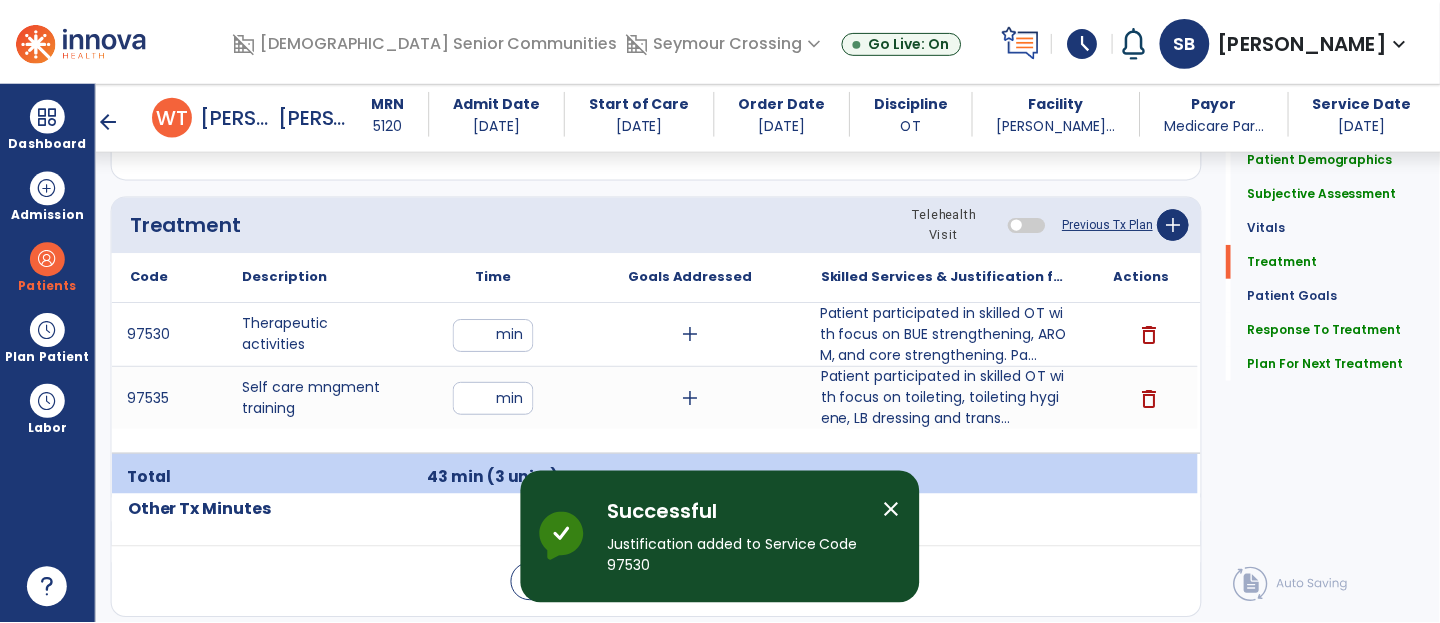 scroll, scrollTop: 3324, scrollLeft: 0, axis: vertical 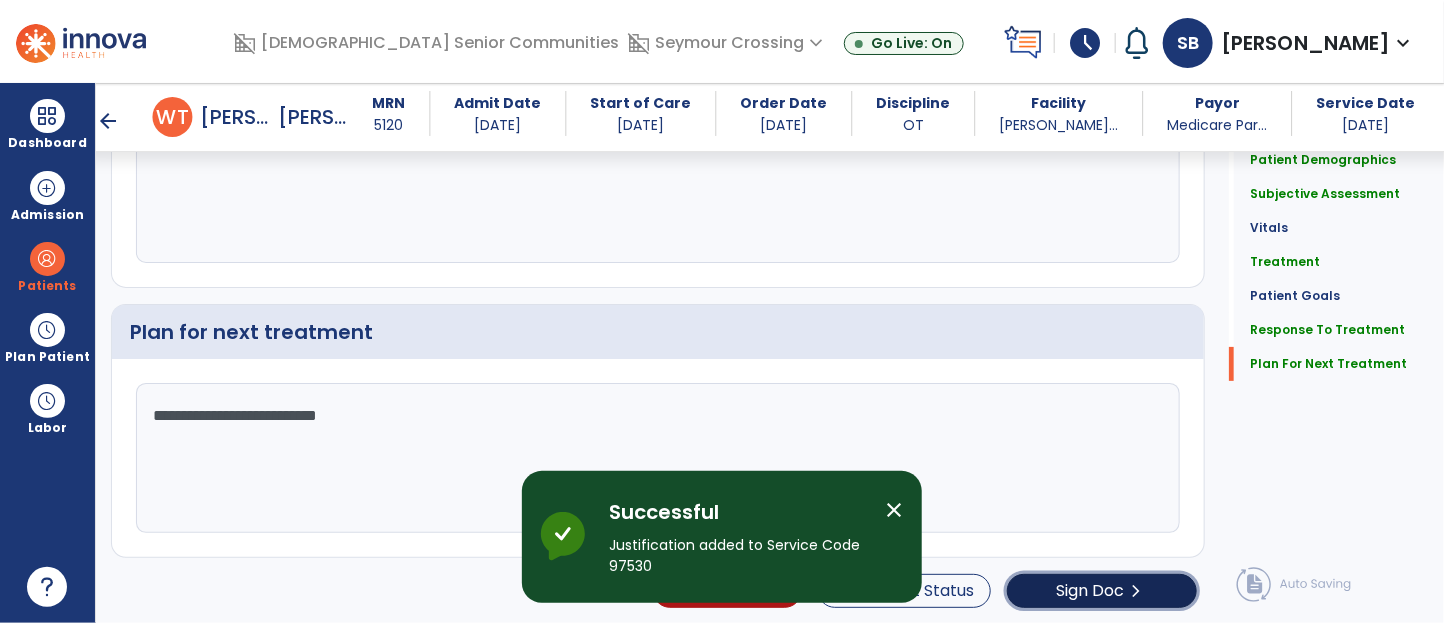click on "Sign Doc  chevron_right" 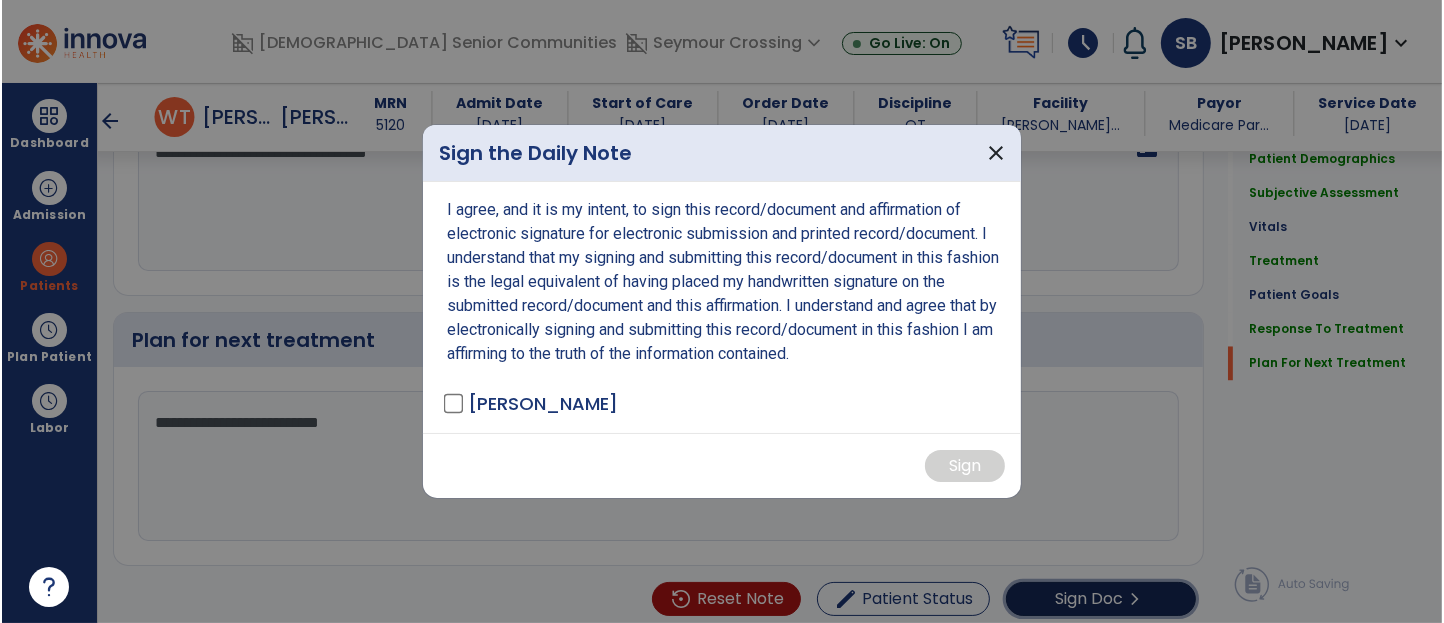 scroll, scrollTop: 3324, scrollLeft: 0, axis: vertical 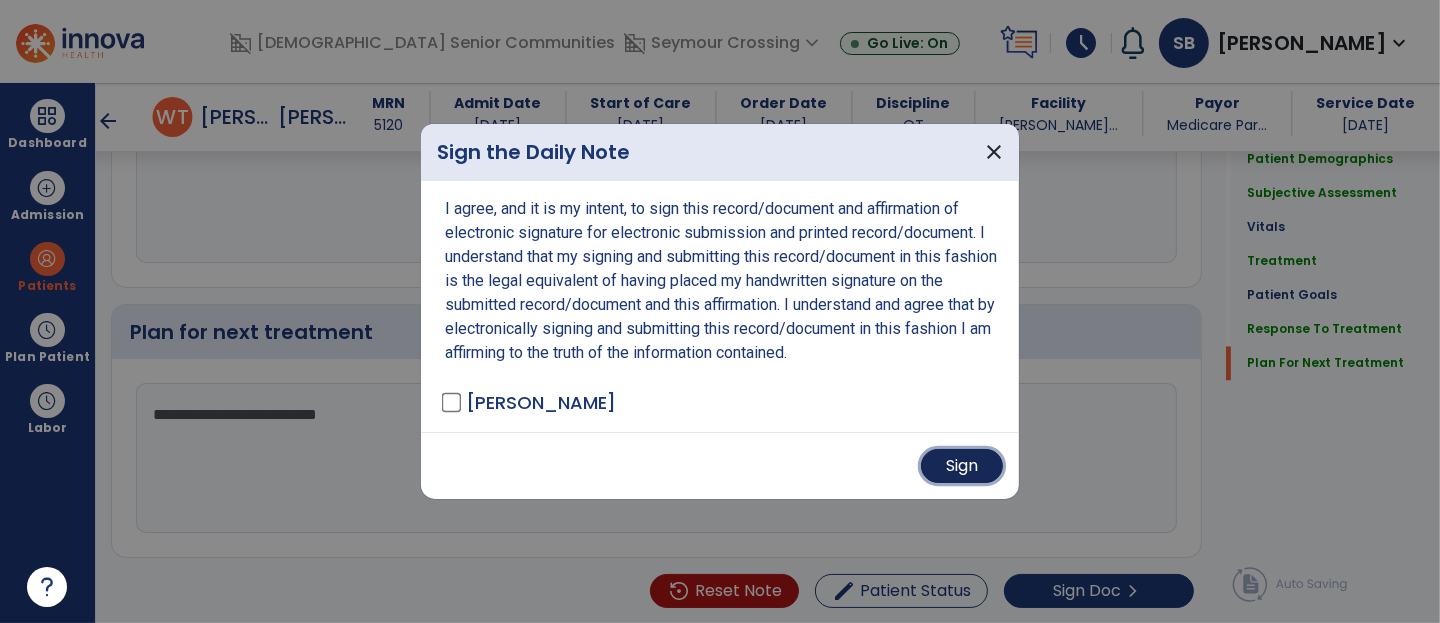 click on "Sign" at bounding box center [962, 466] 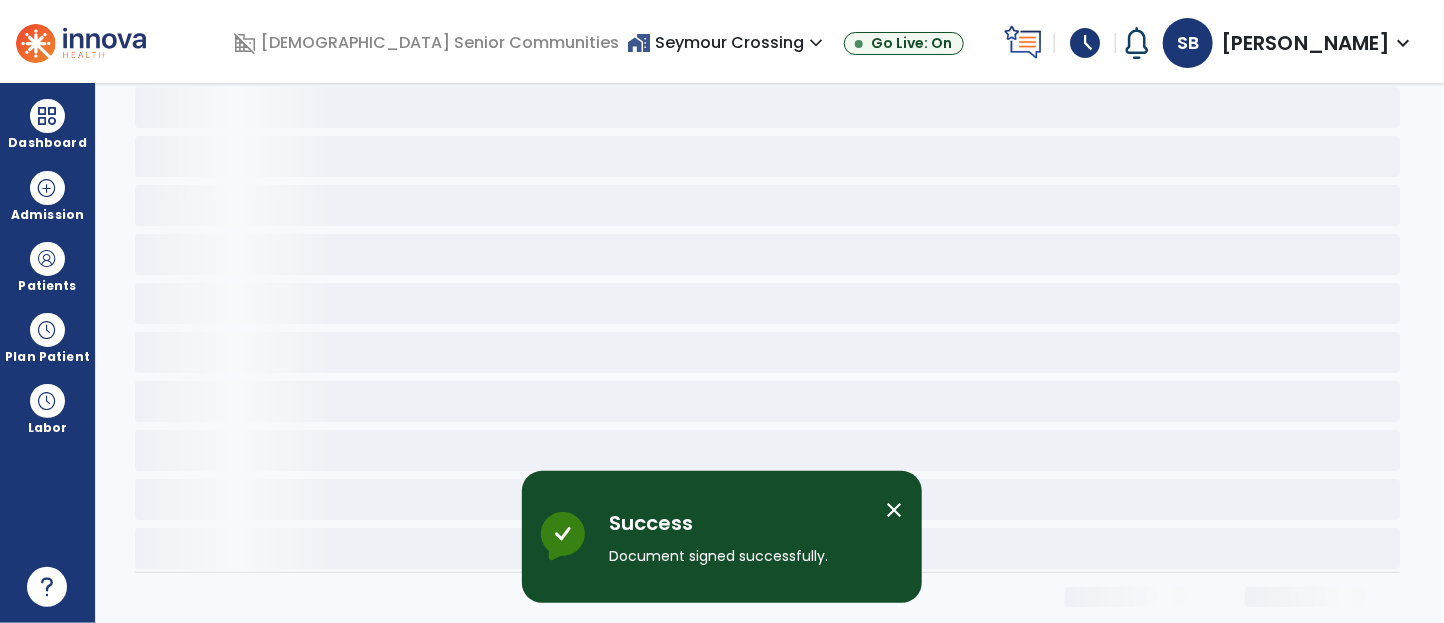 scroll, scrollTop: 0, scrollLeft: 0, axis: both 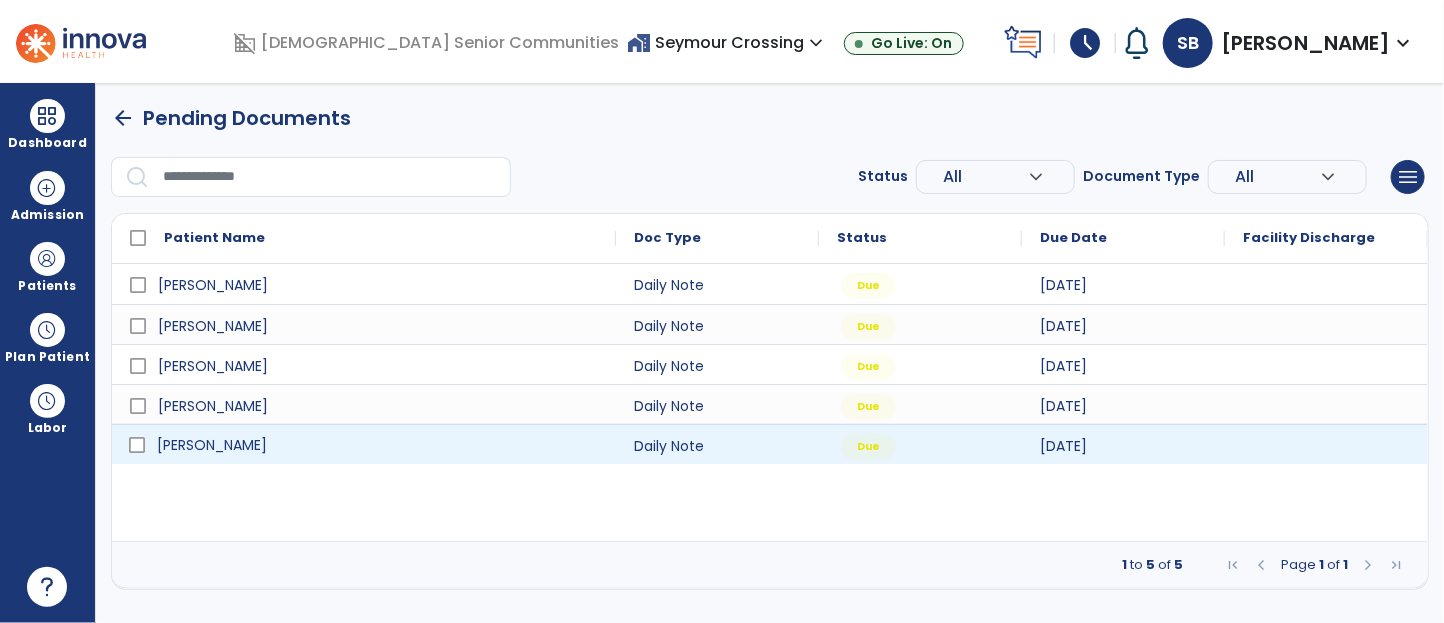 click on "[PERSON_NAME]" at bounding box center (378, 445) 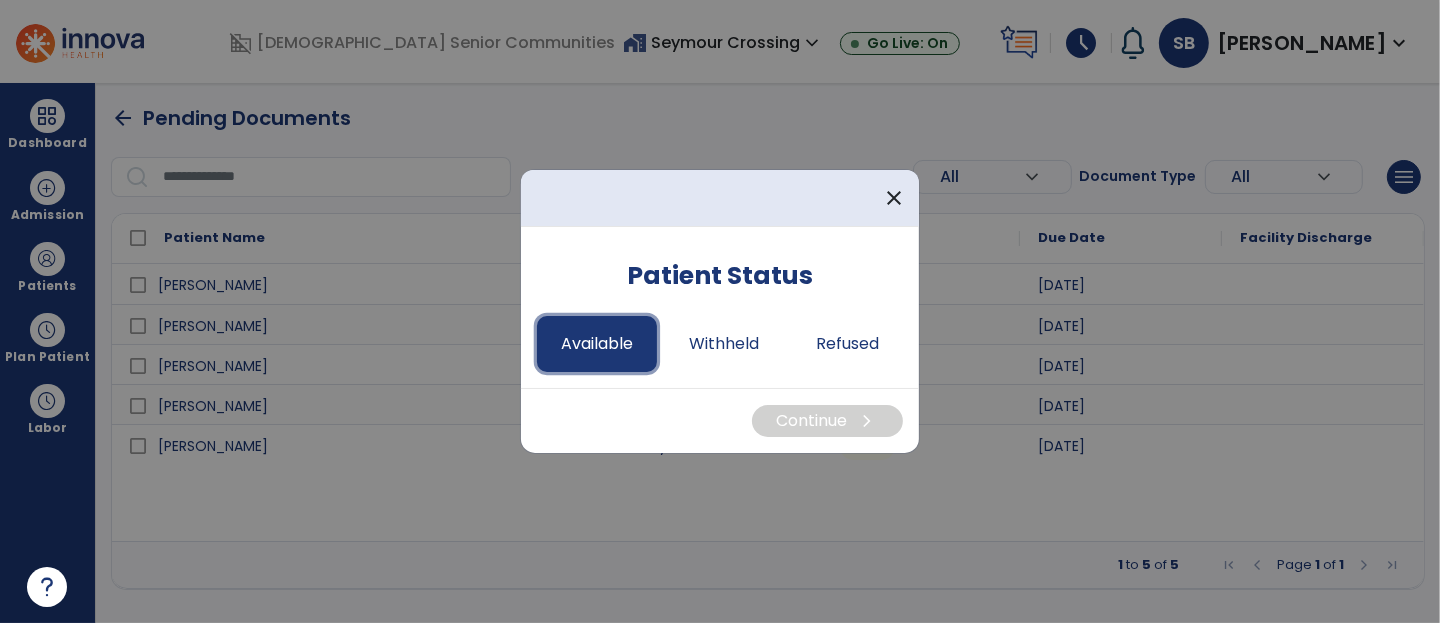 click on "Available" at bounding box center [597, 344] 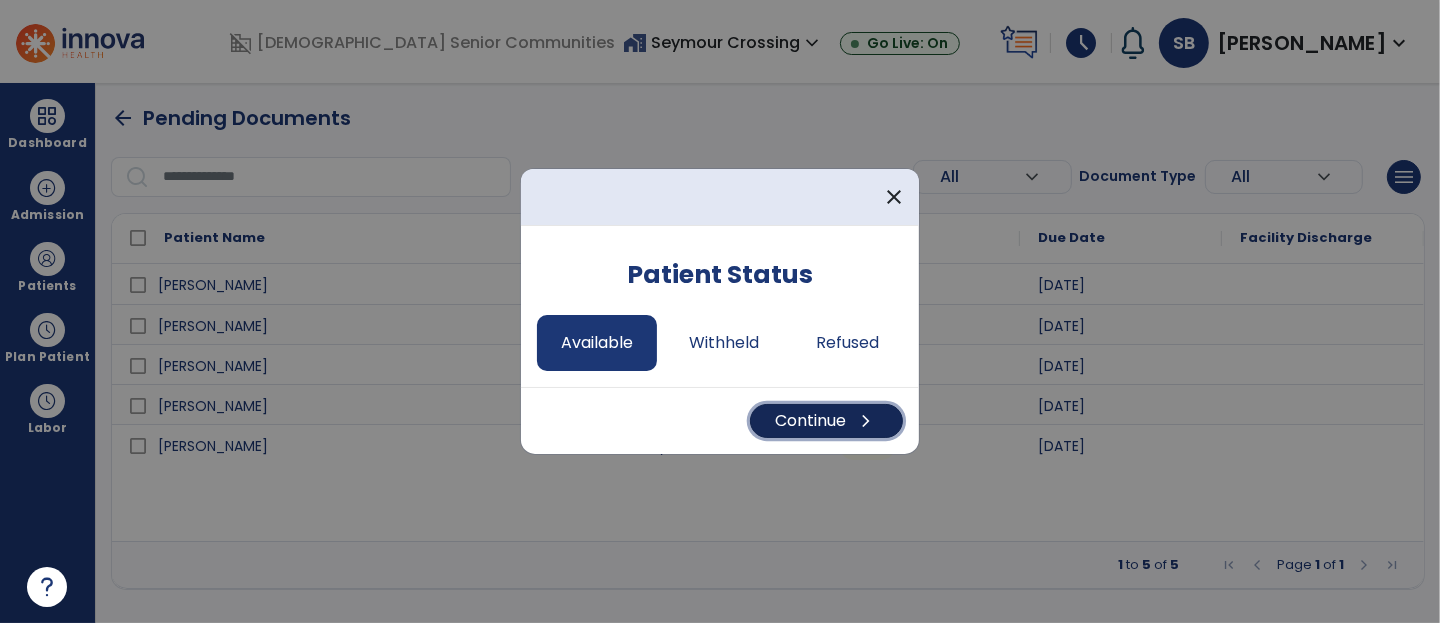 click on "Continue   chevron_right" at bounding box center (826, 421) 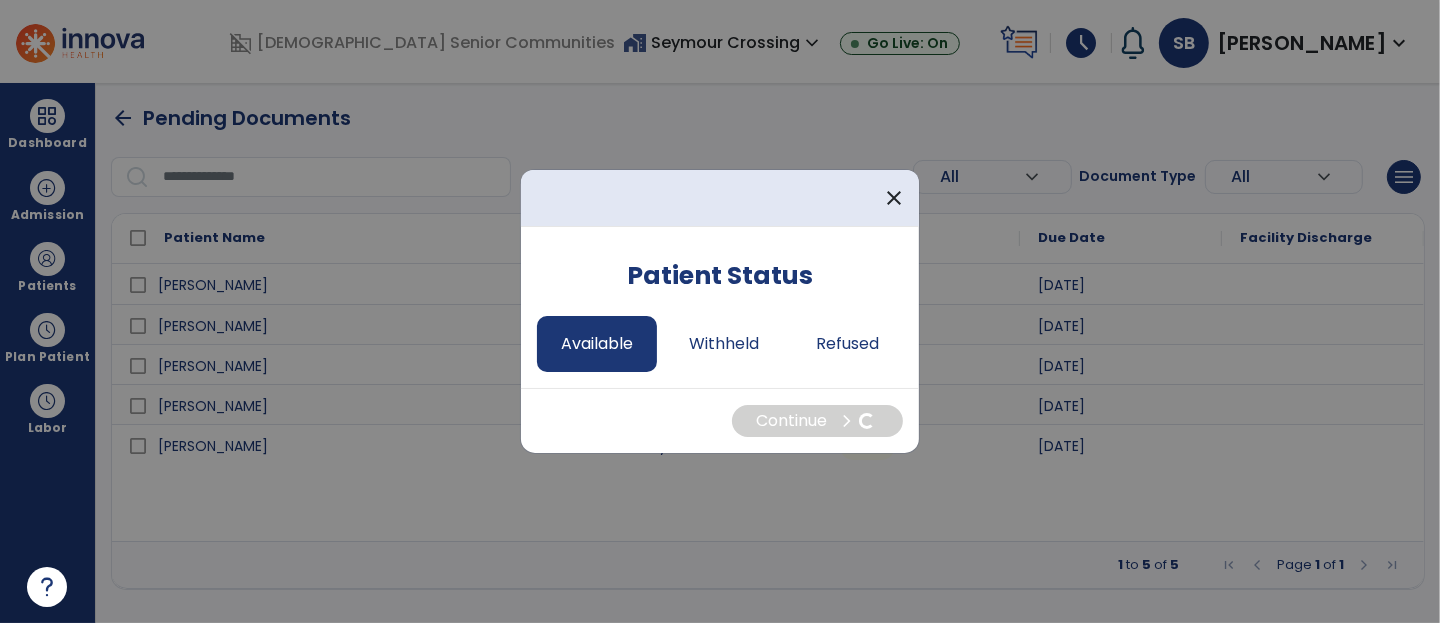 select on "*" 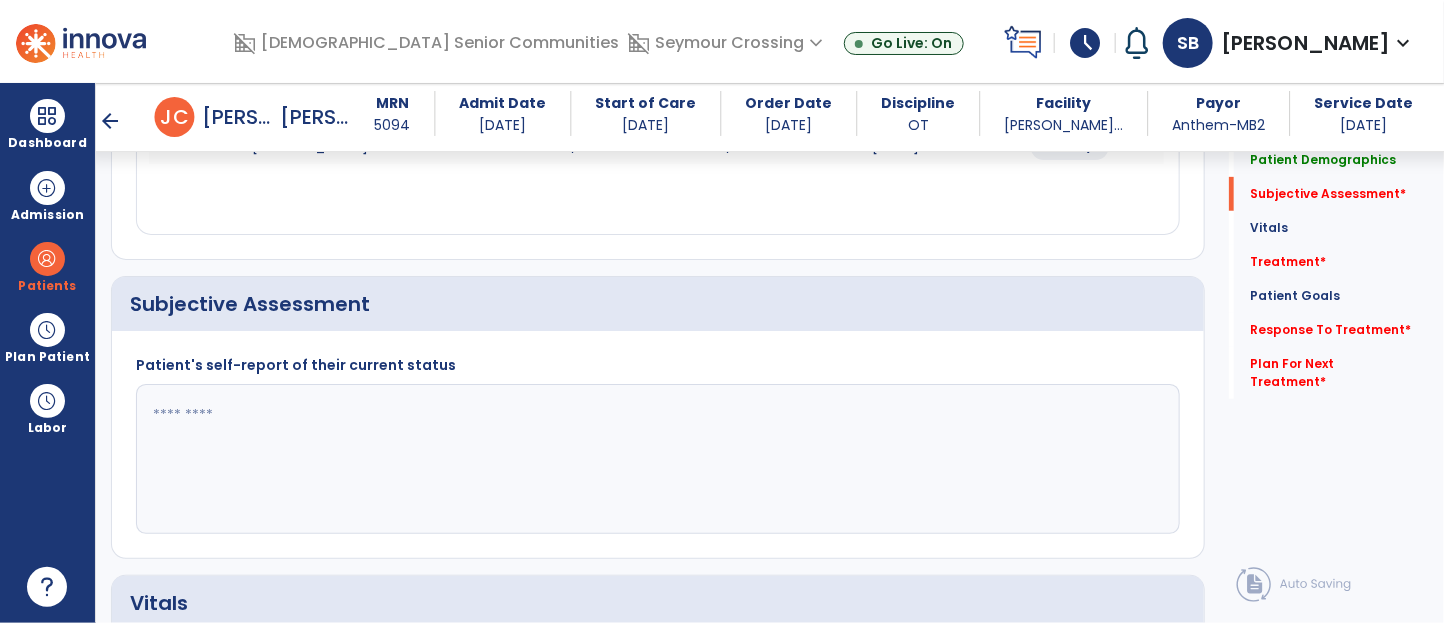 scroll, scrollTop: 373, scrollLeft: 0, axis: vertical 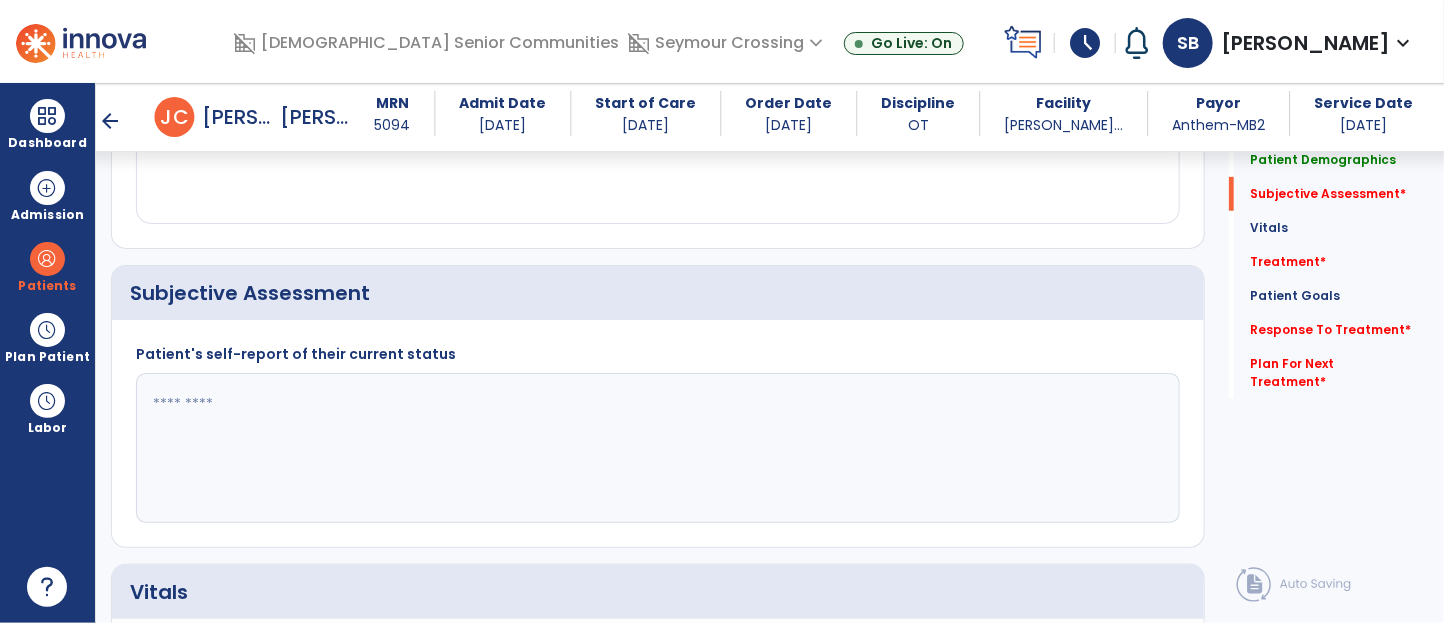 click 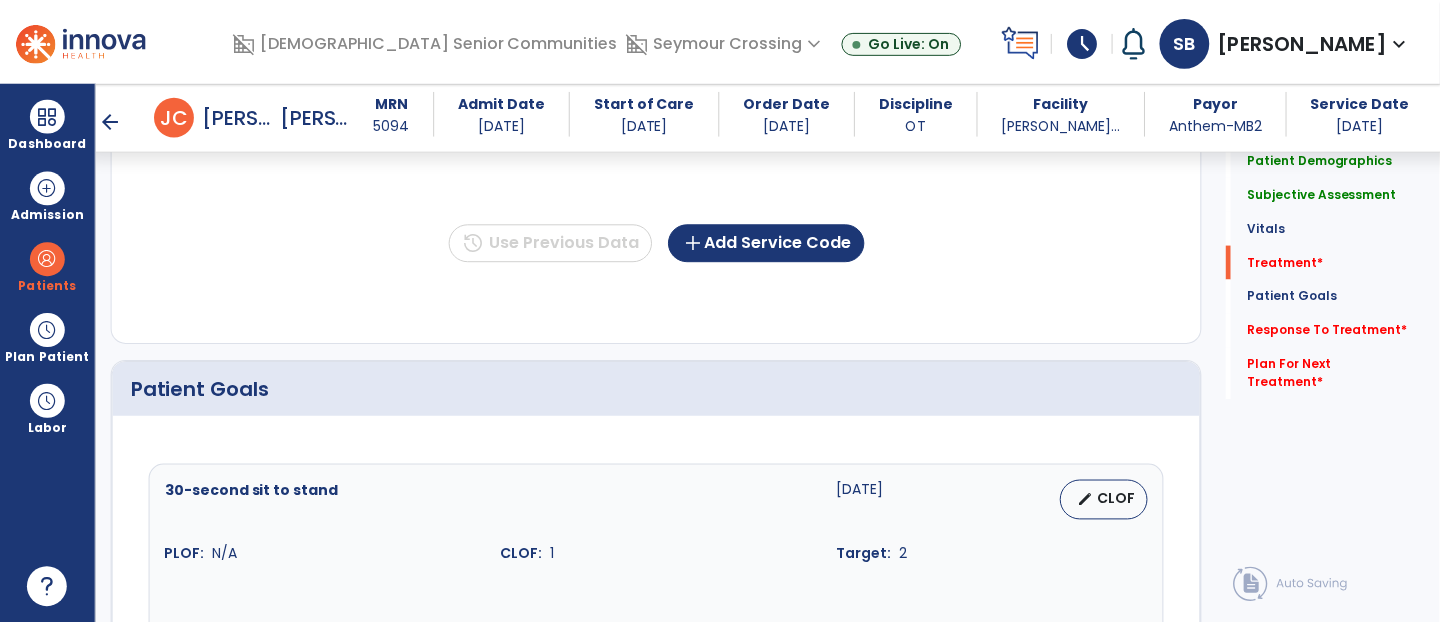 scroll, scrollTop: 1261, scrollLeft: 0, axis: vertical 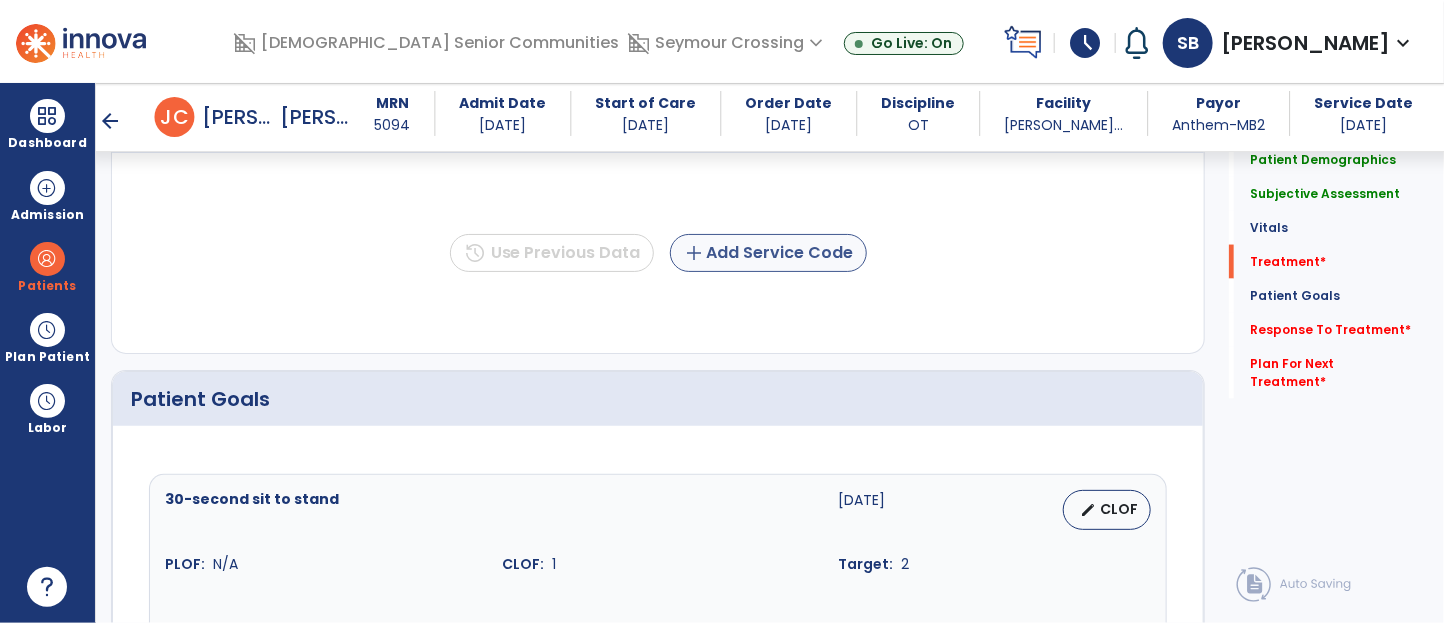 type on "**********" 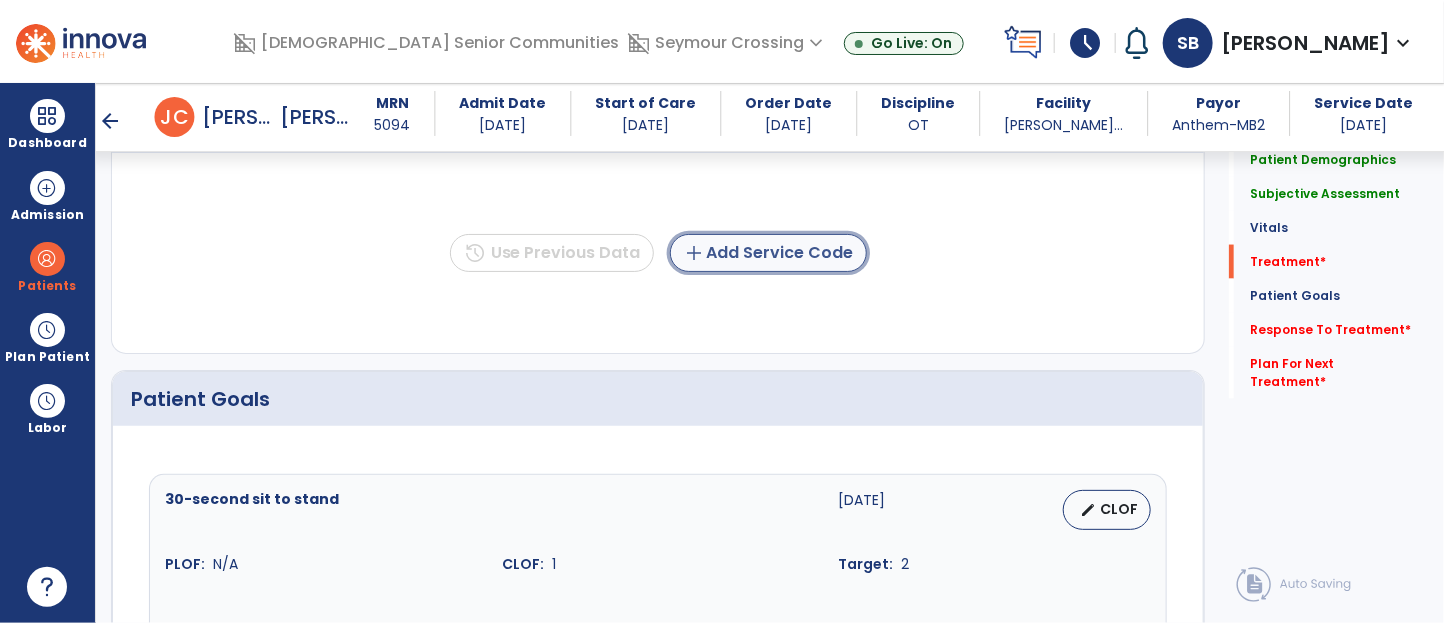 click on "add  Add Service Code" 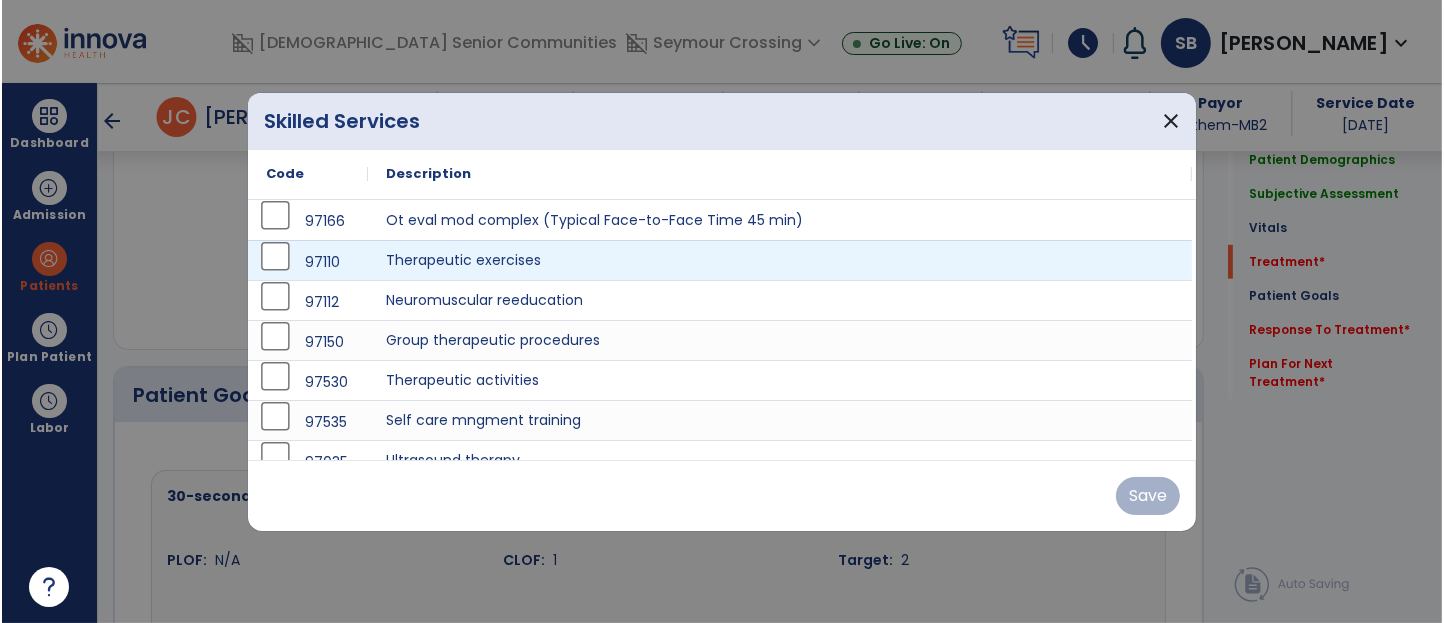 scroll, scrollTop: 1261, scrollLeft: 0, axis: vertical 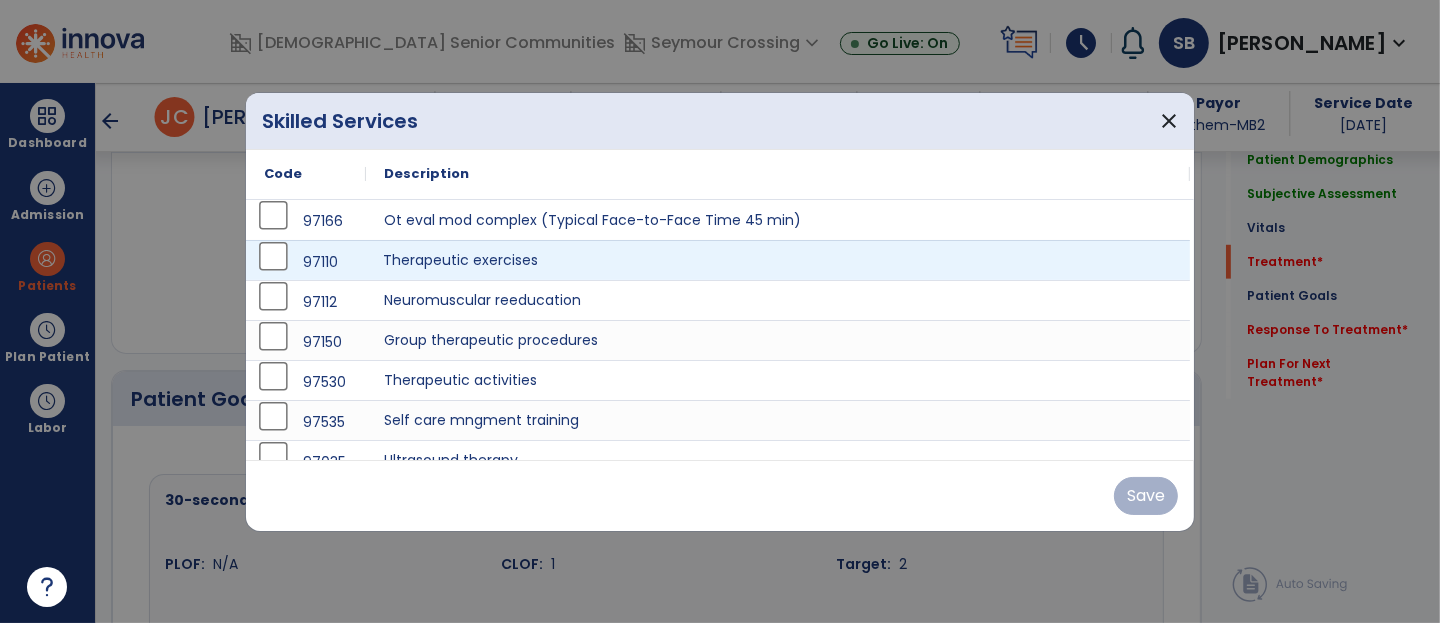 click on "Therapeutic exercises" at bounding box center [778, 260] 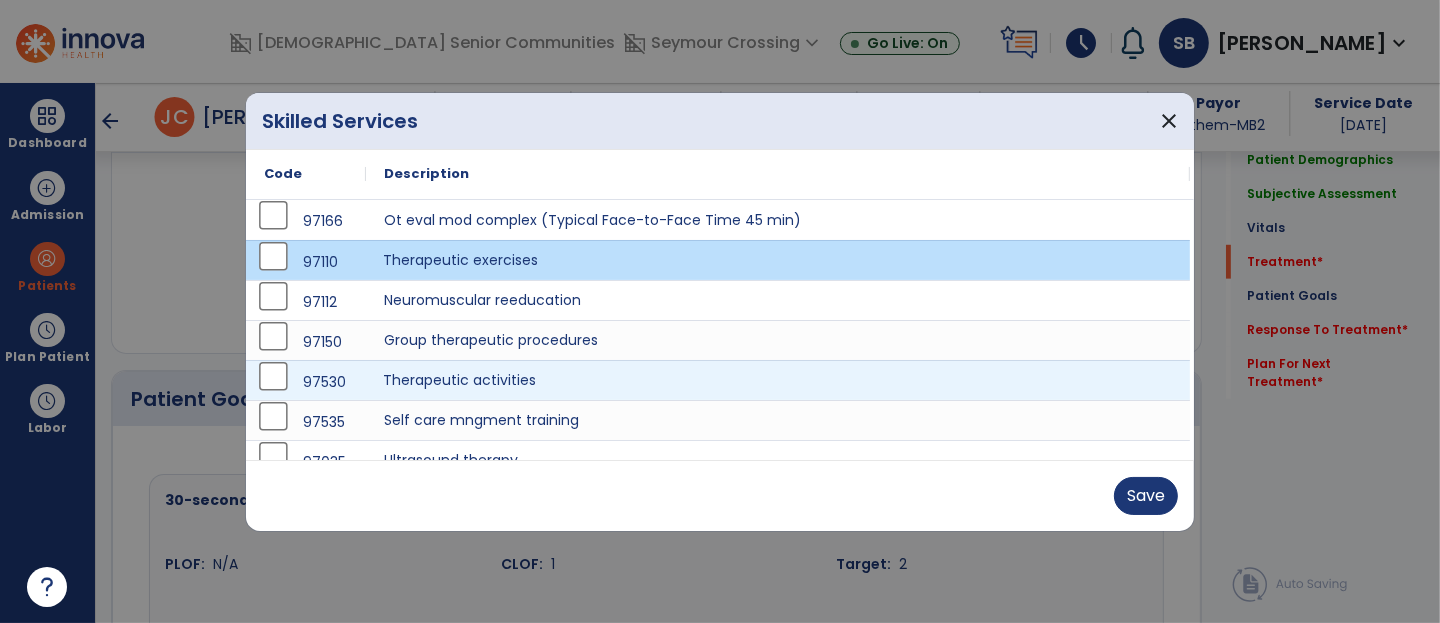 click on "Therapeutic activities" at bounding box center (778, 380) 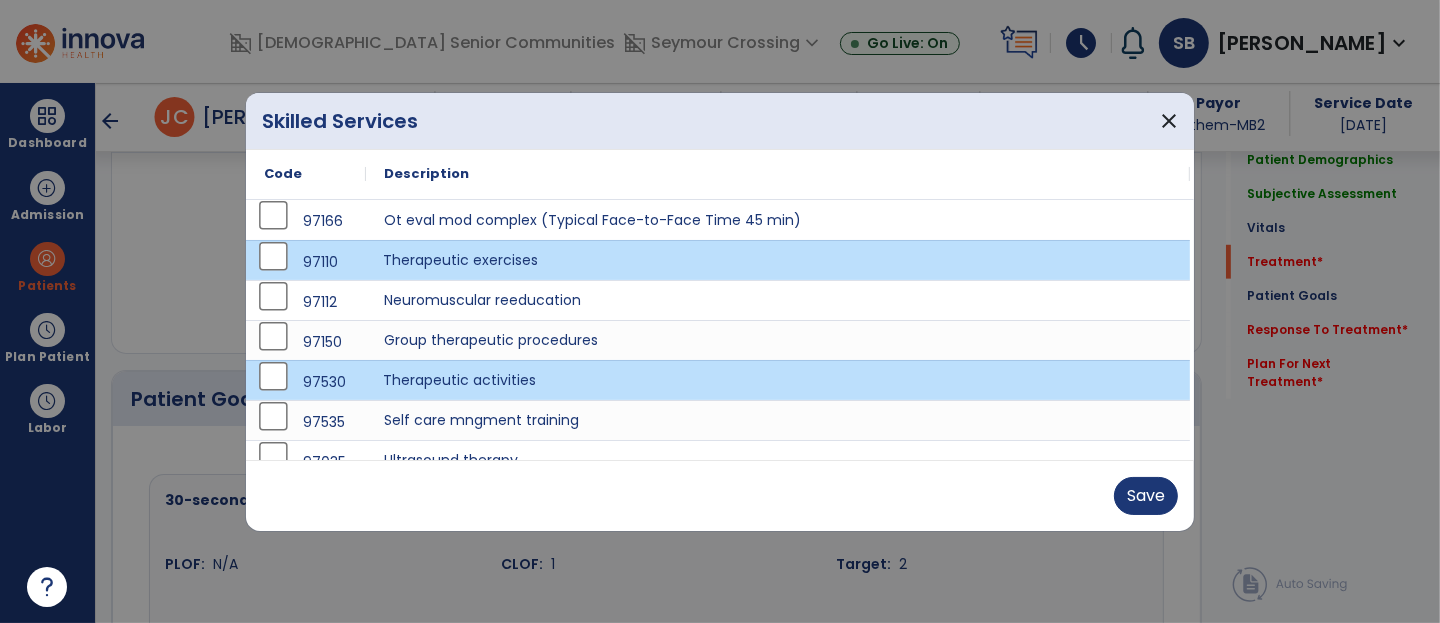 click on "Therapeutic exercises" at bounding box center (778, 260) 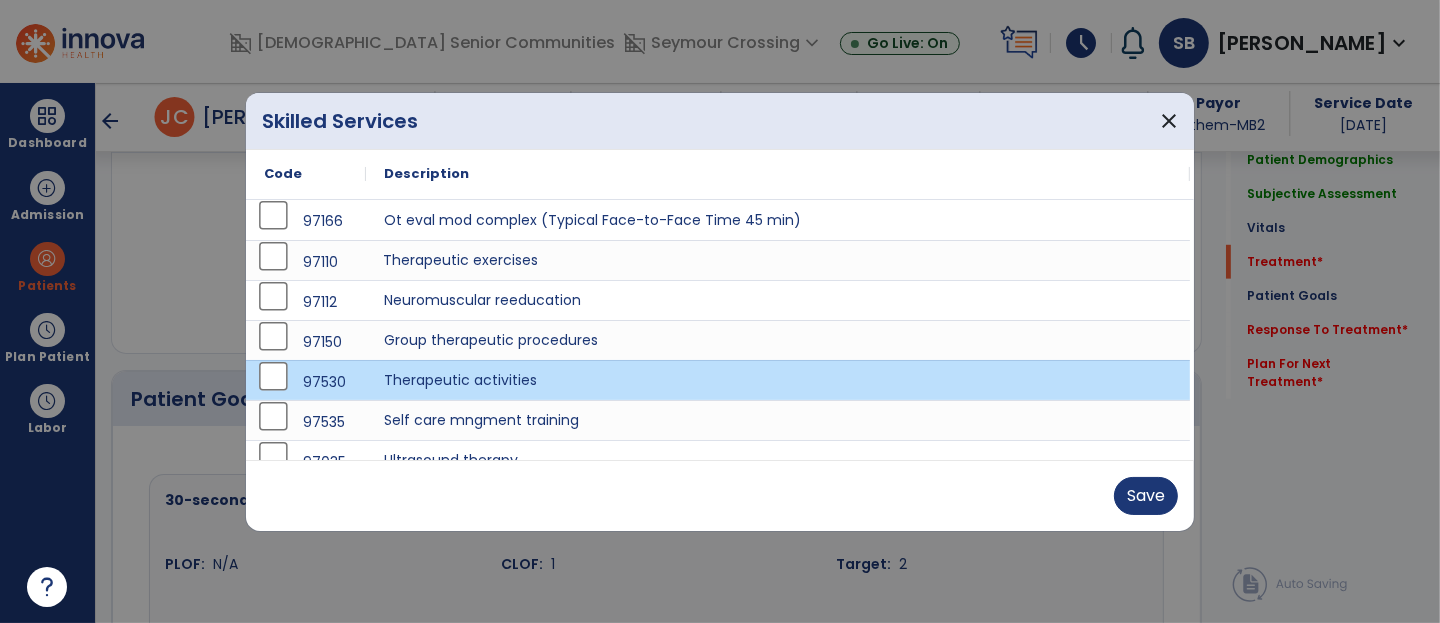 click on "Save" at bounding box center (720, 495) 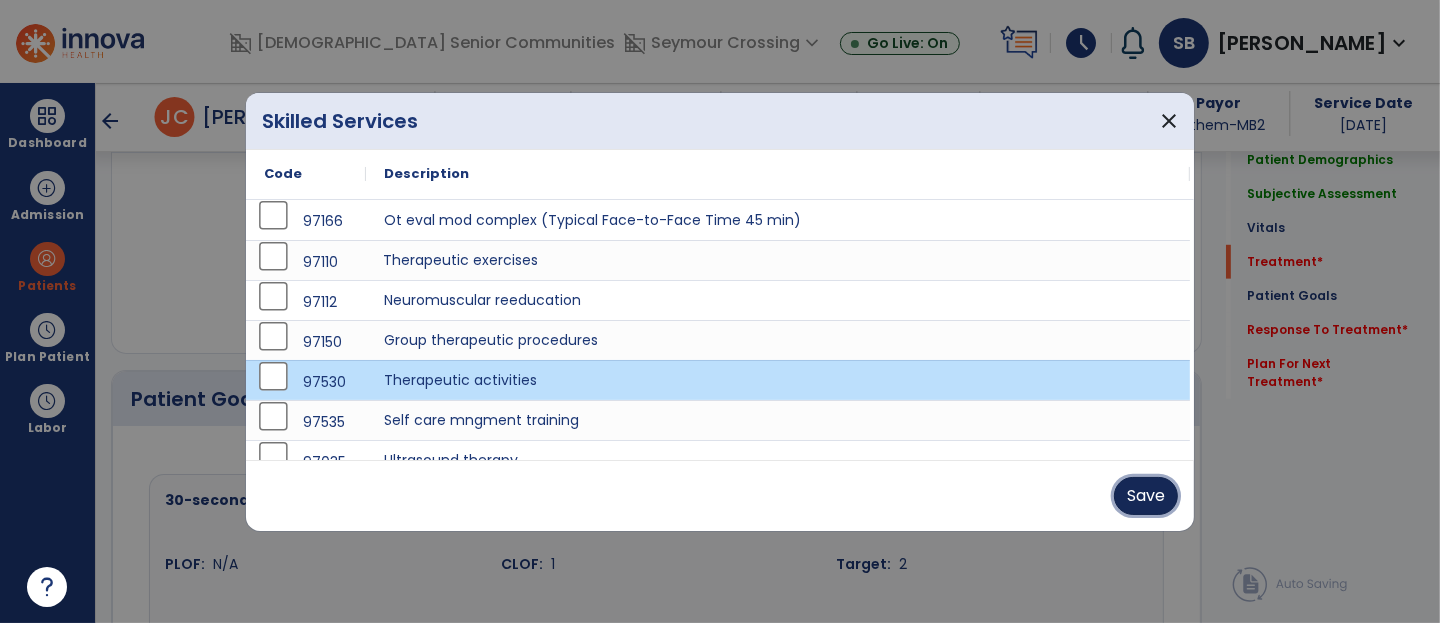 click on "Save" at bounding box center [1146, 496] 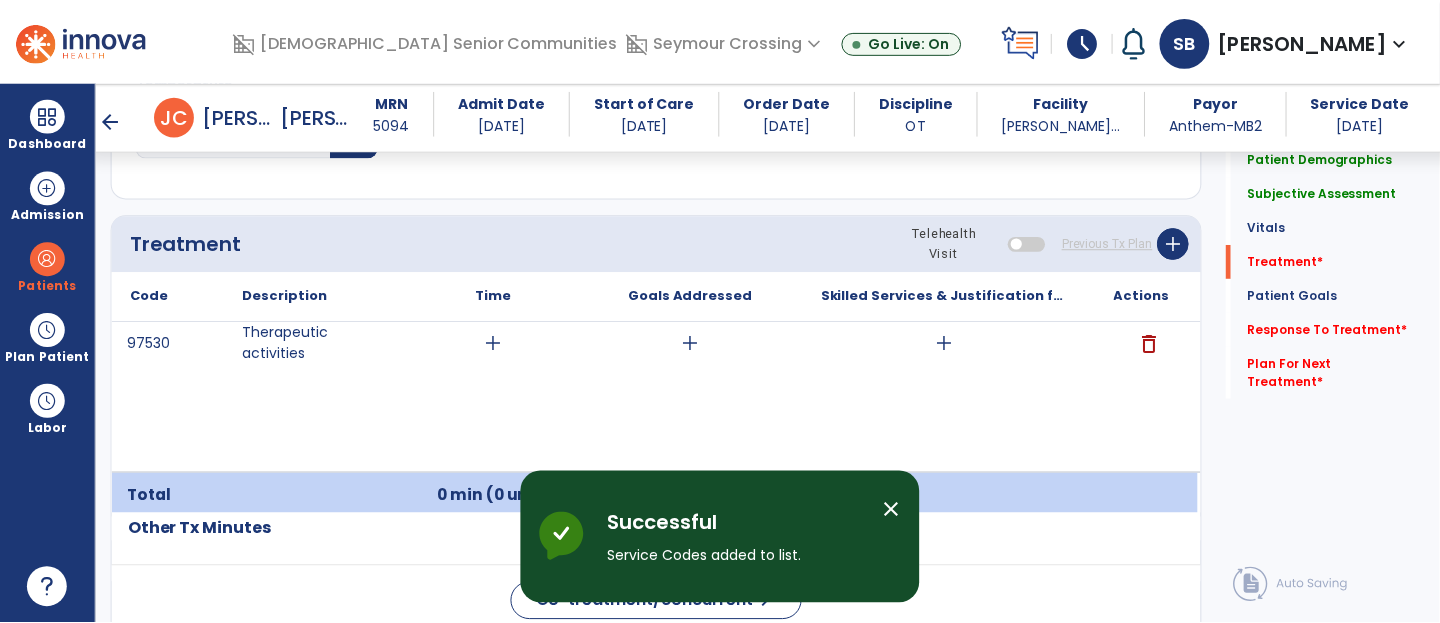 scroll, scrollTop: 1142, scrollLeft: 0, axis: vertical 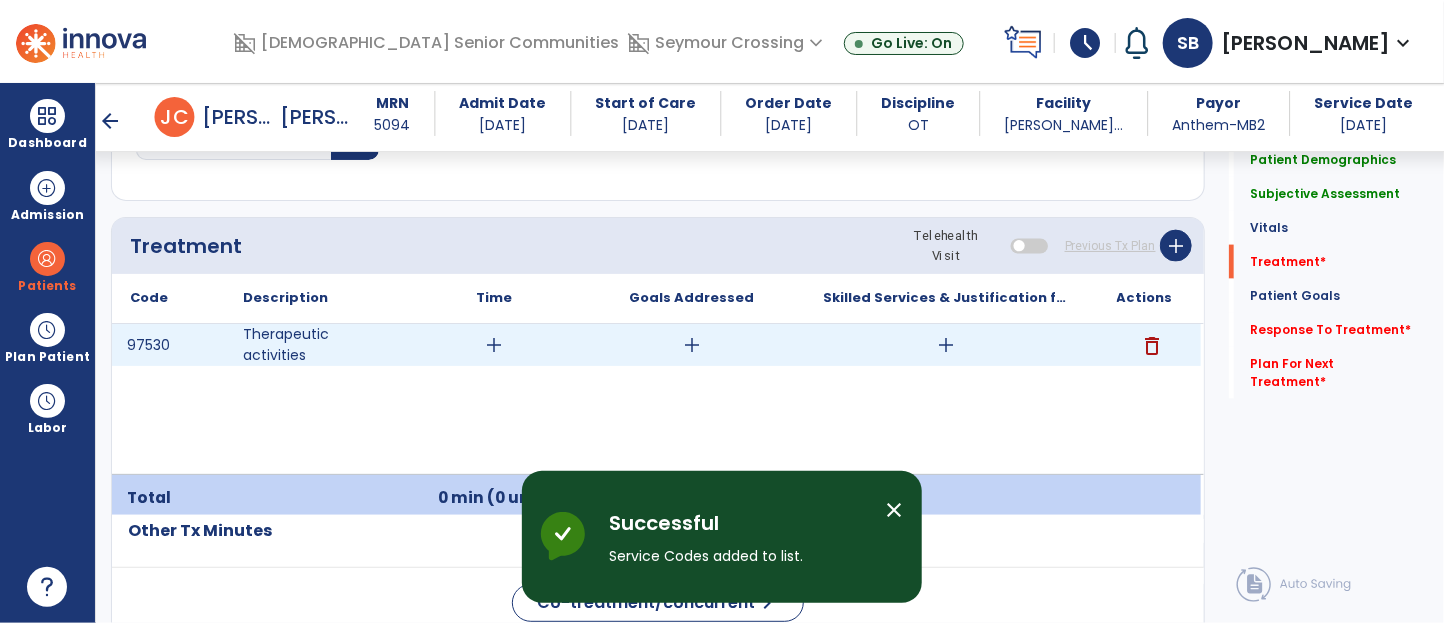click on "add" at bounding box center (494, 345) 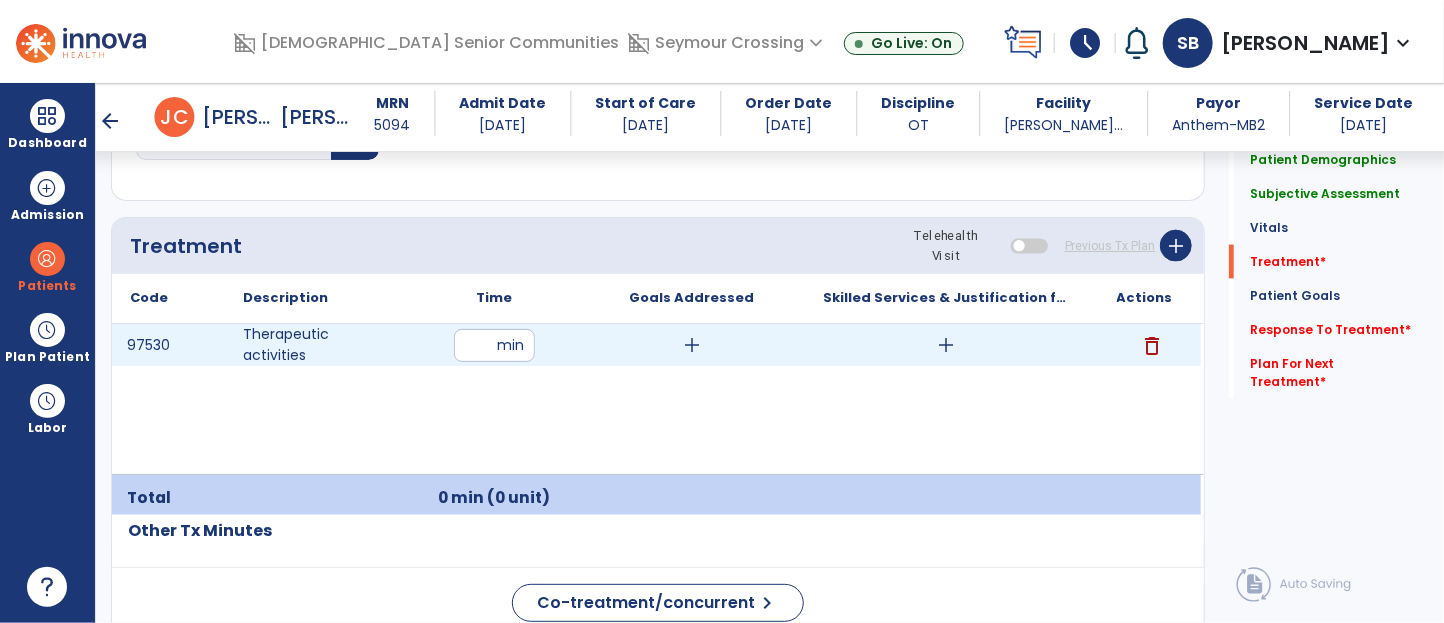 type on "**" 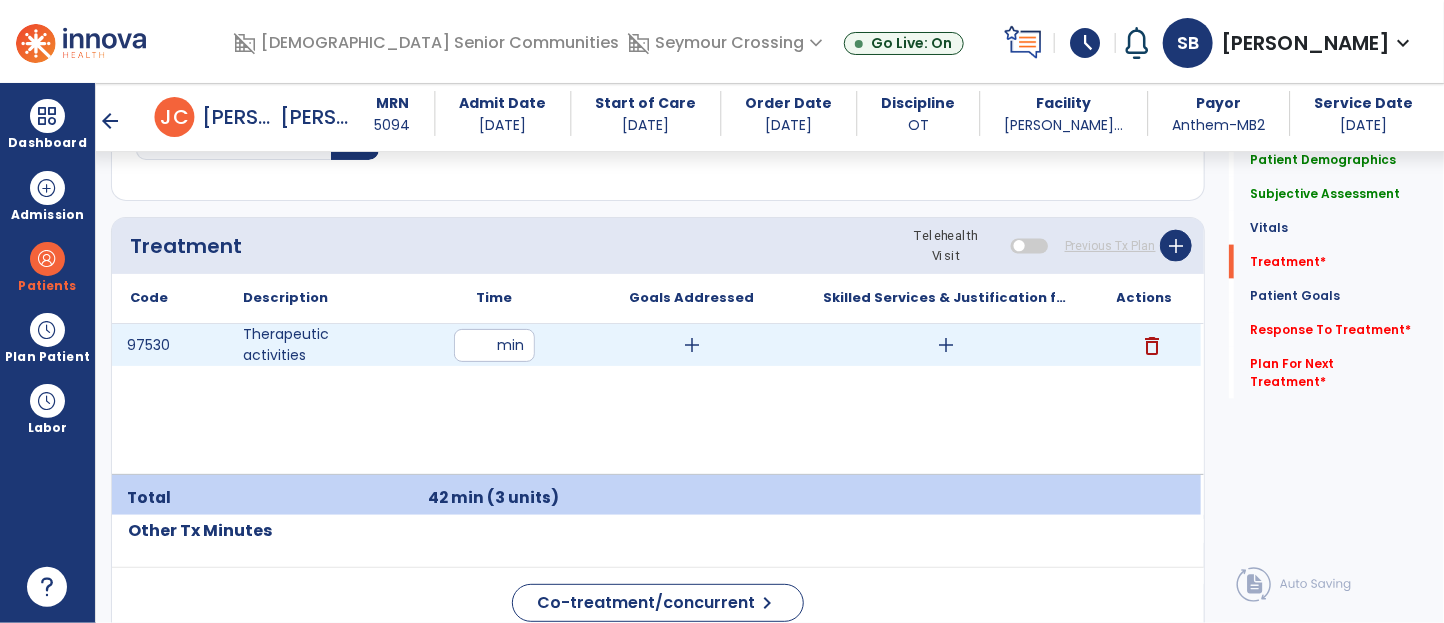 click on "add" at bounding box center (947, 345) 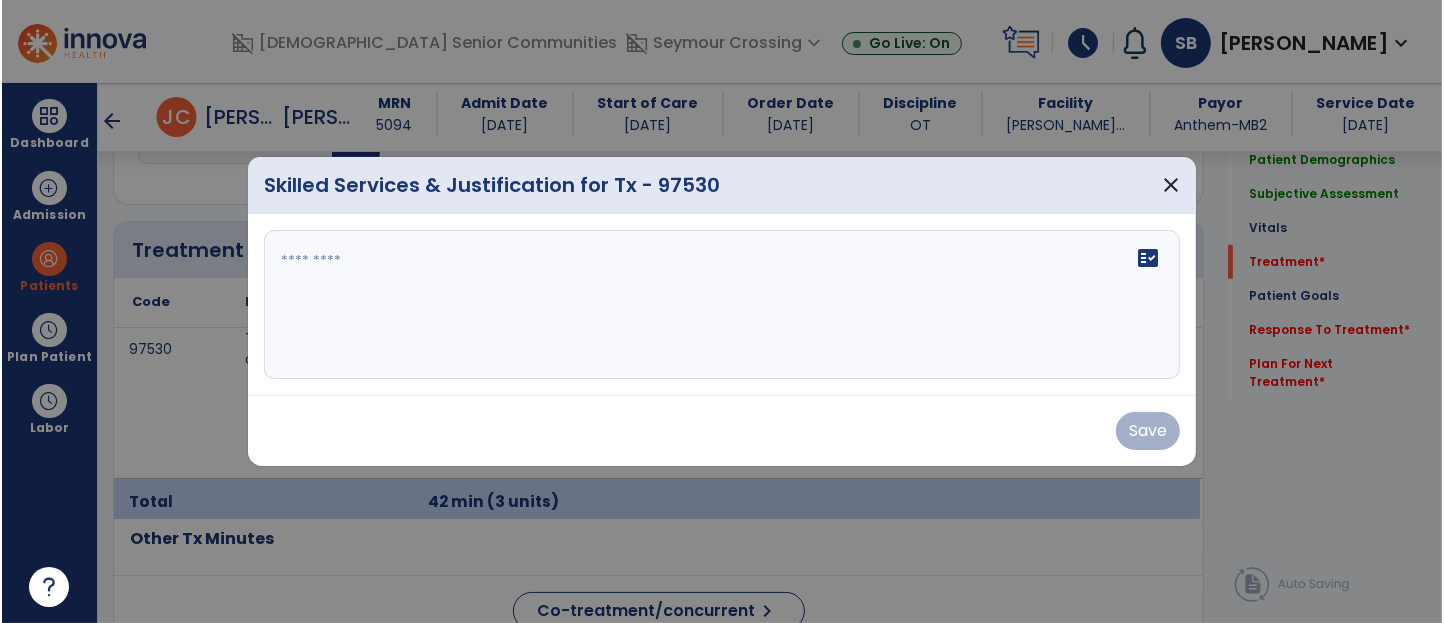 scroll, scrollTop: 1142, scrollLeft: 0, axis: vertical 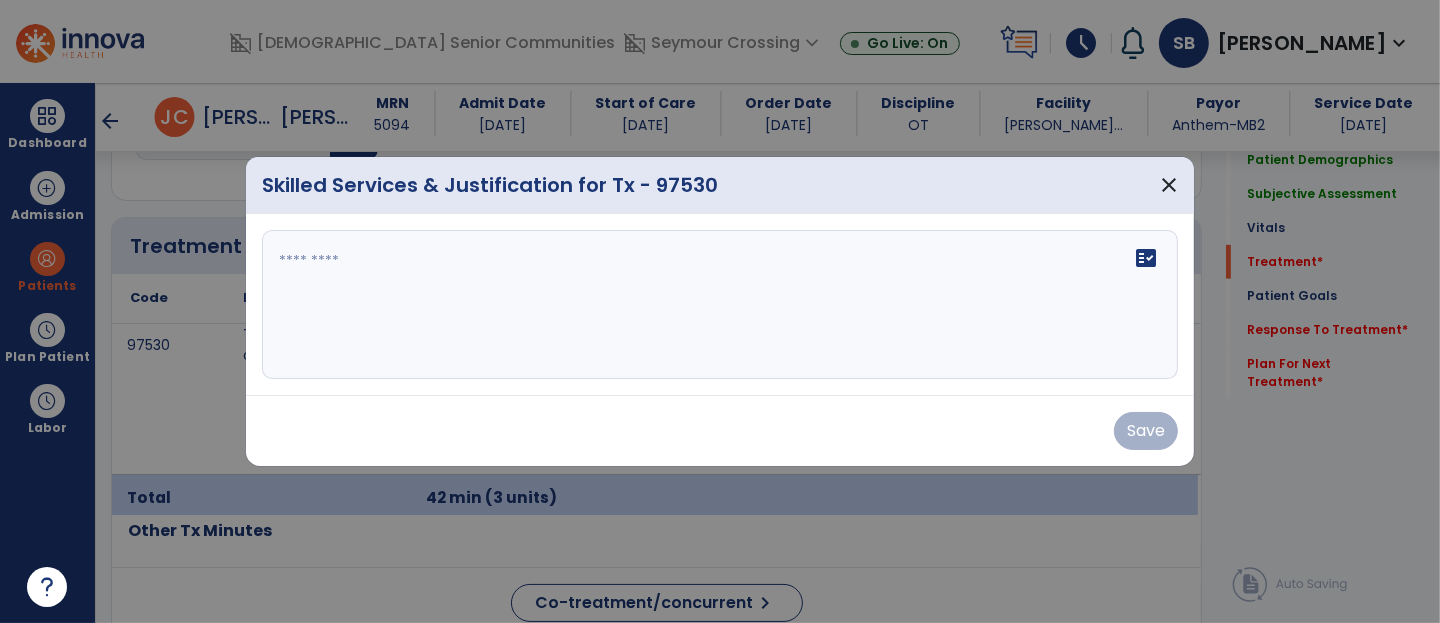 click on "fact_check" at bounding box center [720, 305] 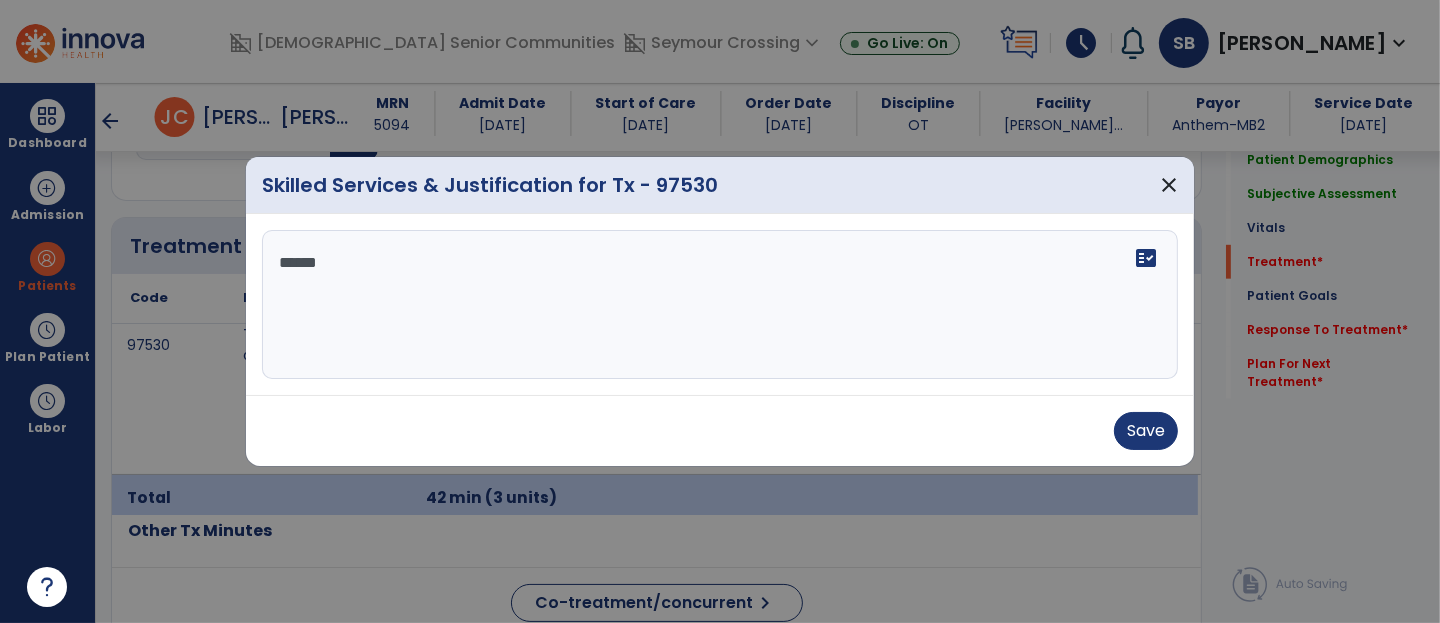 type on "*******" 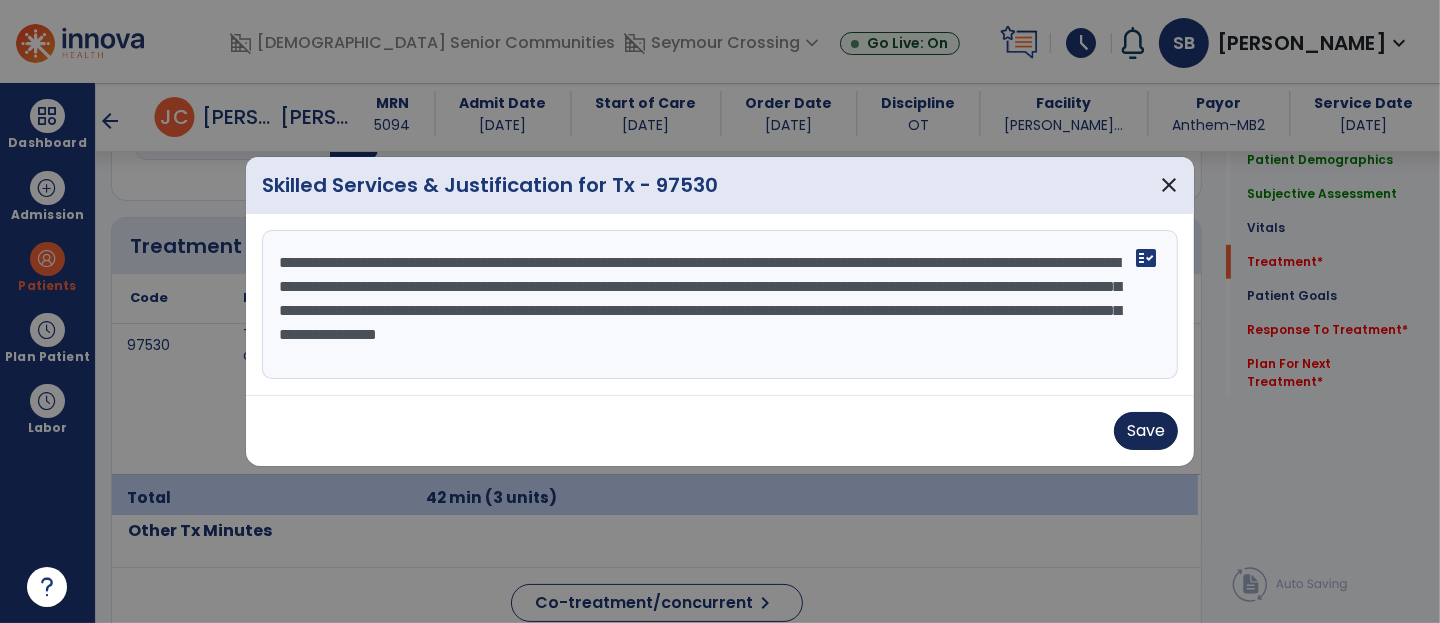 type on "**********" 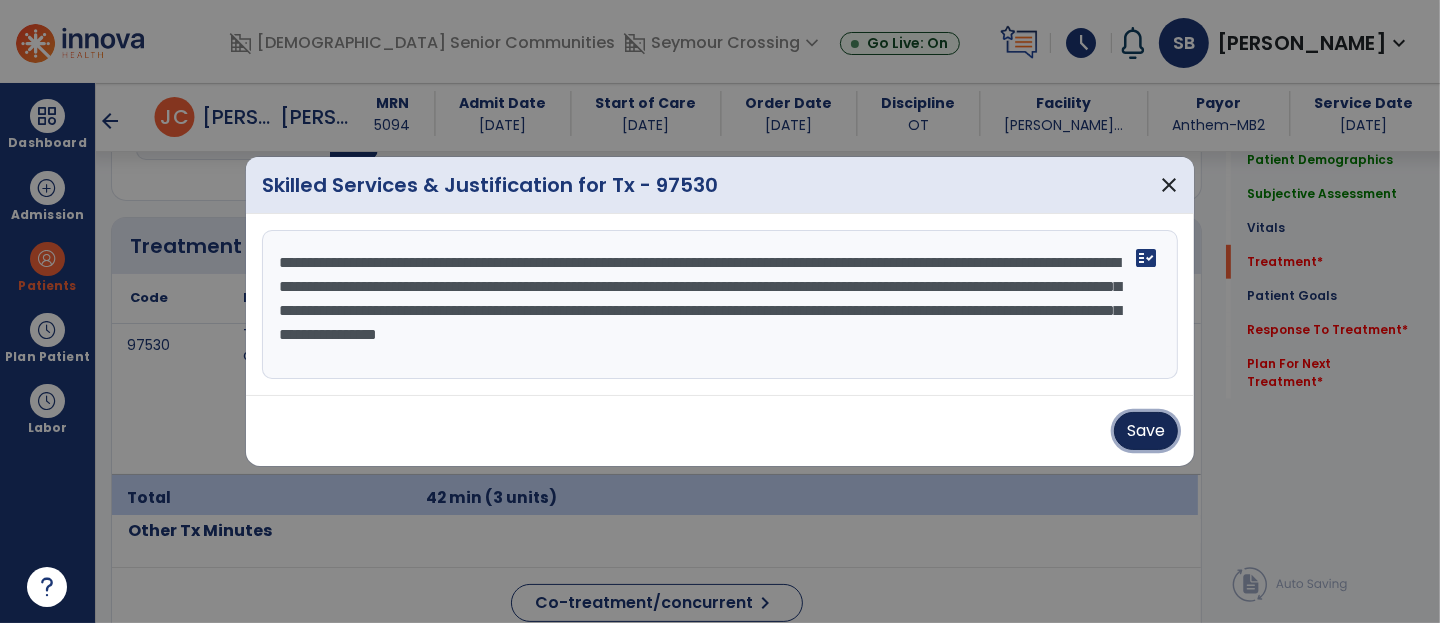 click on "Save" at bounding box center (1146, 431) 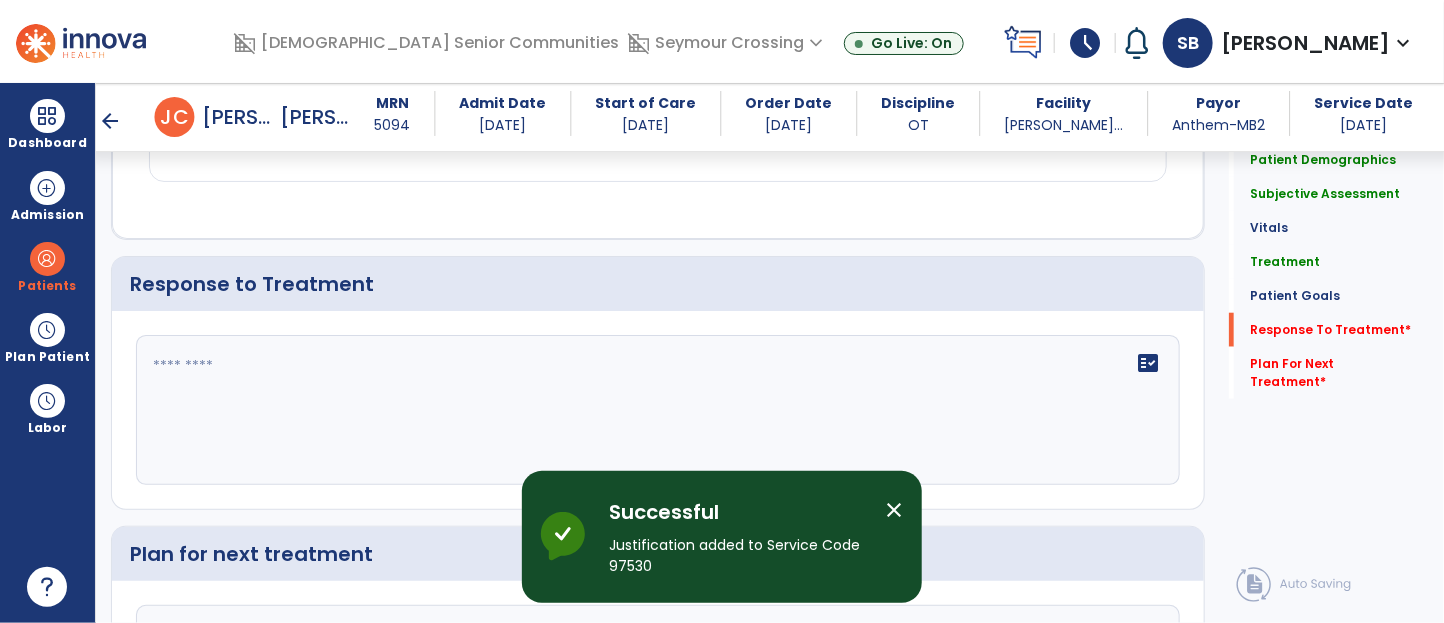 scroll, scrollTop: 3999, scrollLeft: 0, axis: vertical 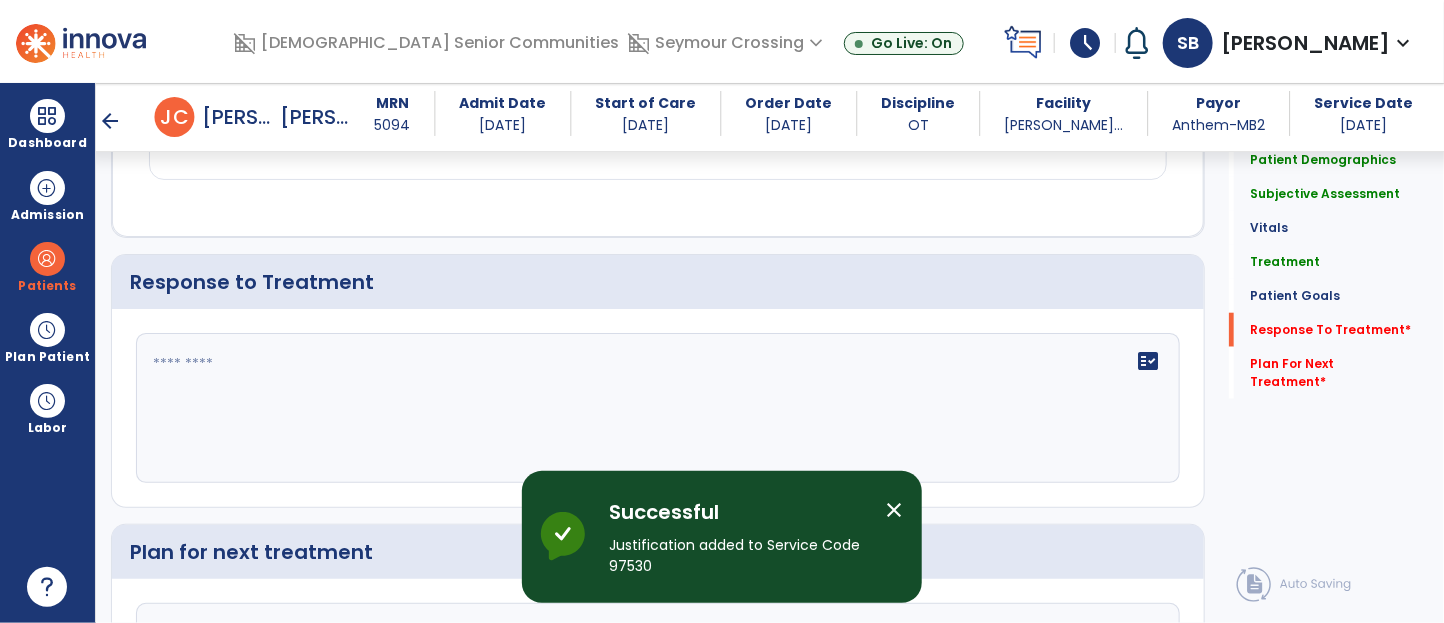 click 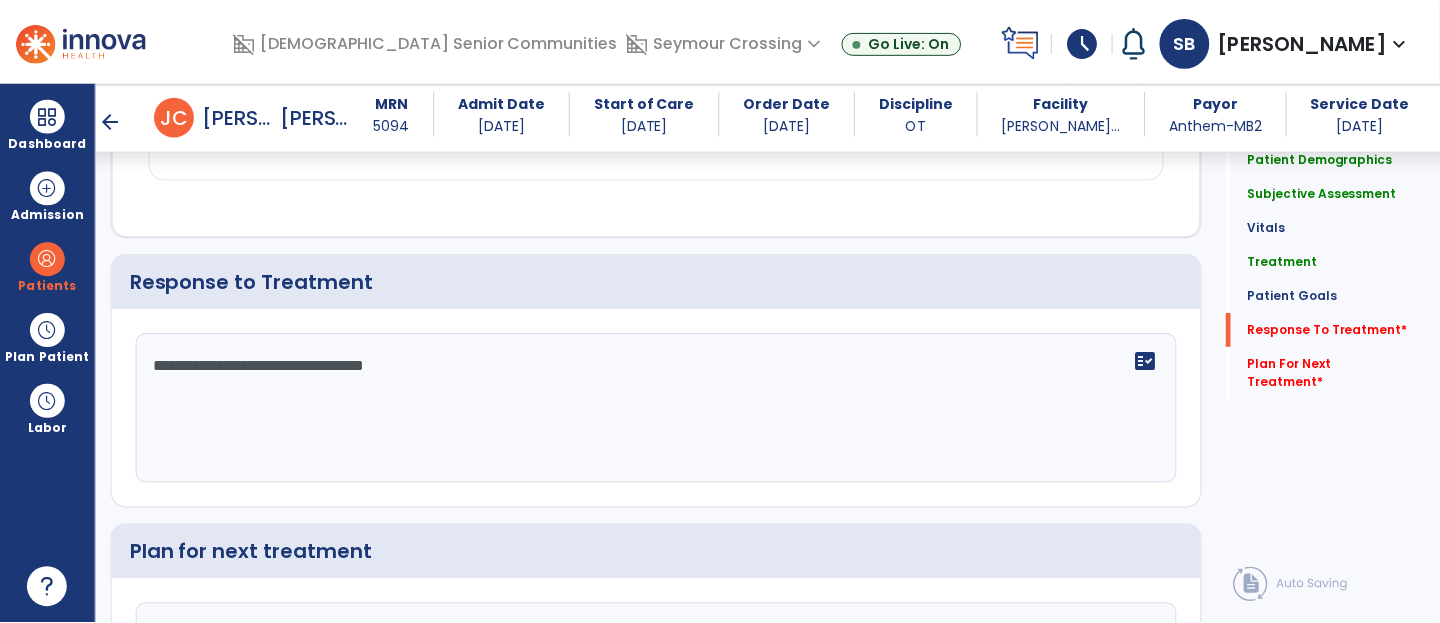 scroll, scrollTop: 4220, scrollLeft: 0, axis: vertical 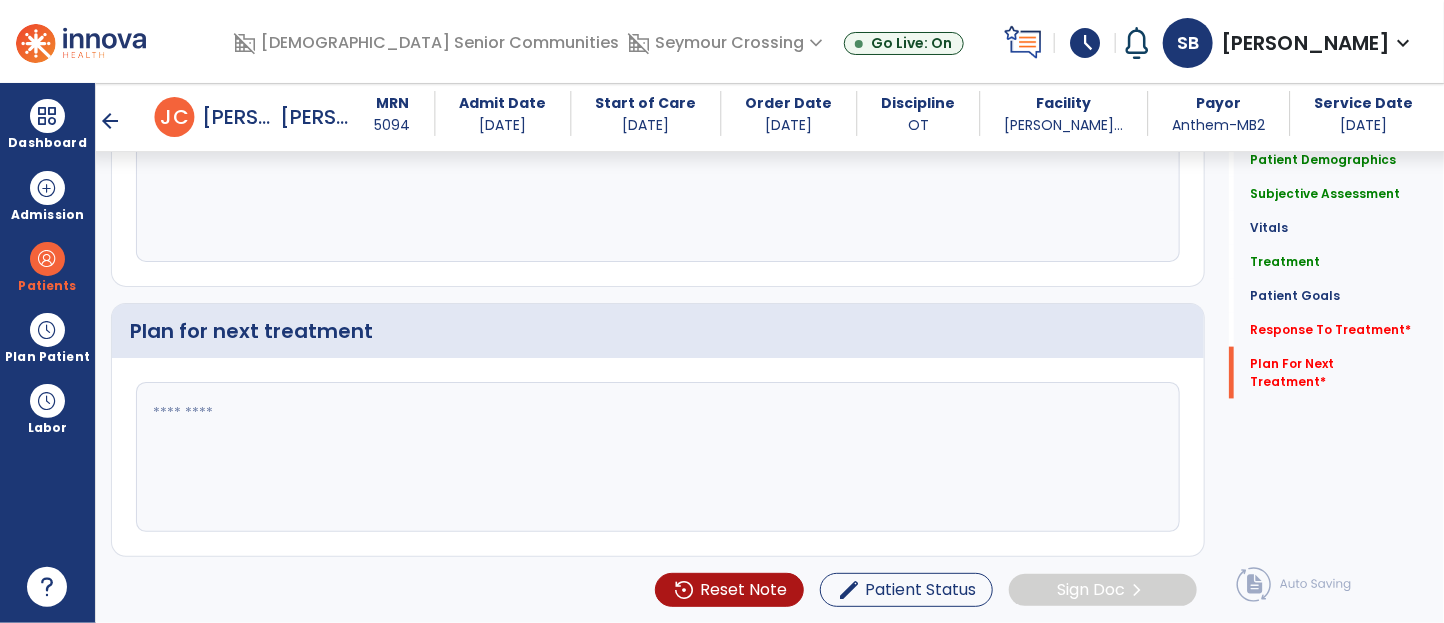 type on "**********" 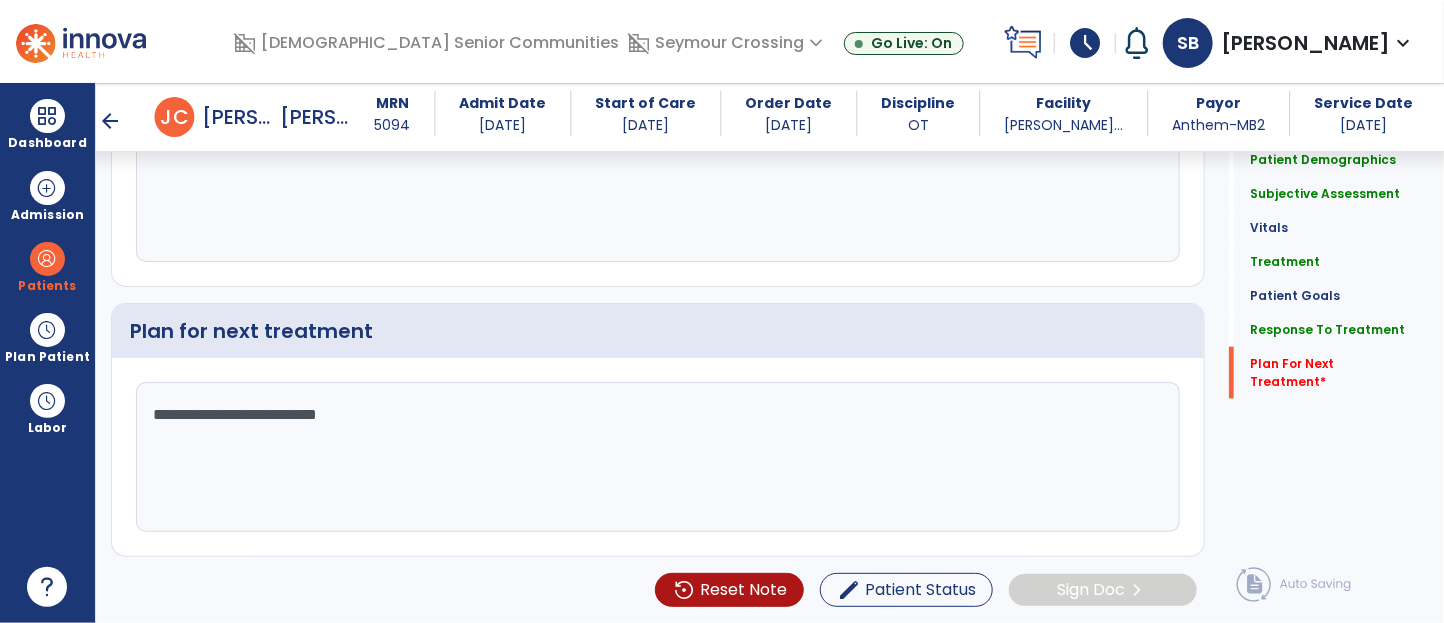 click on "**********" 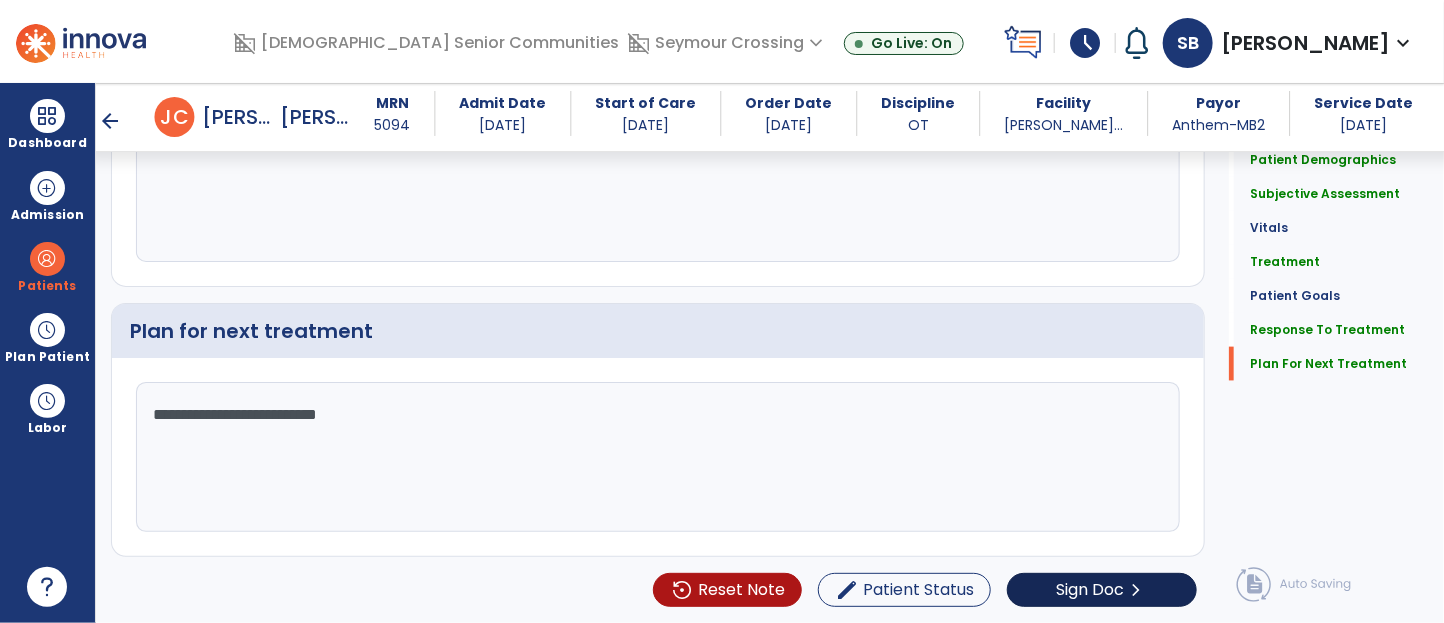 type on "**********" 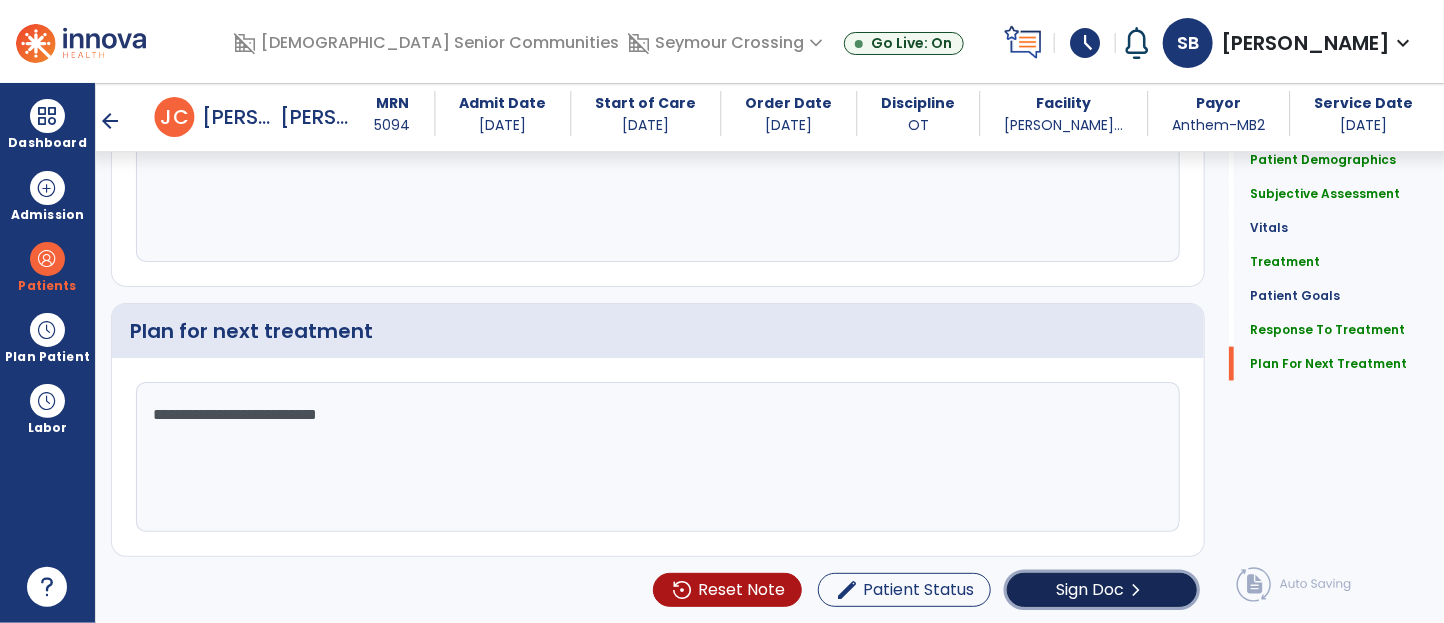 click on "Sign Doc" 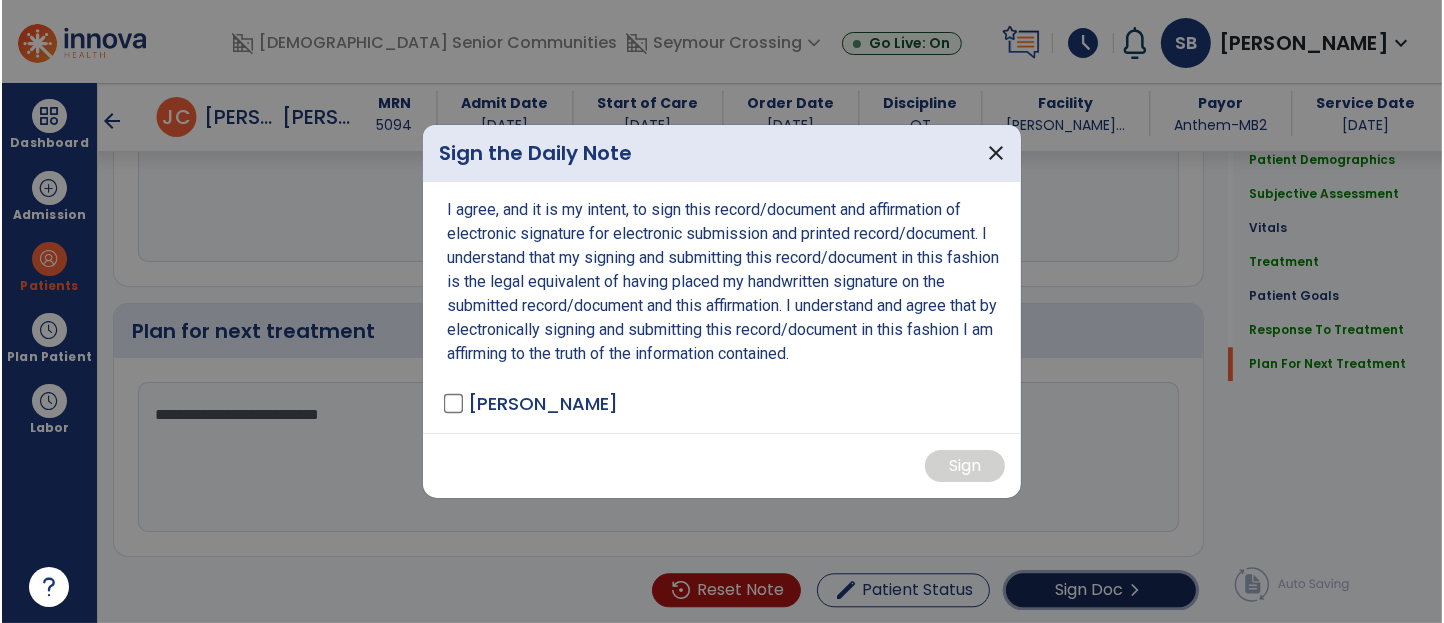scroll, scrollTop: 4220, scrollLeft: 0, axis: vertical 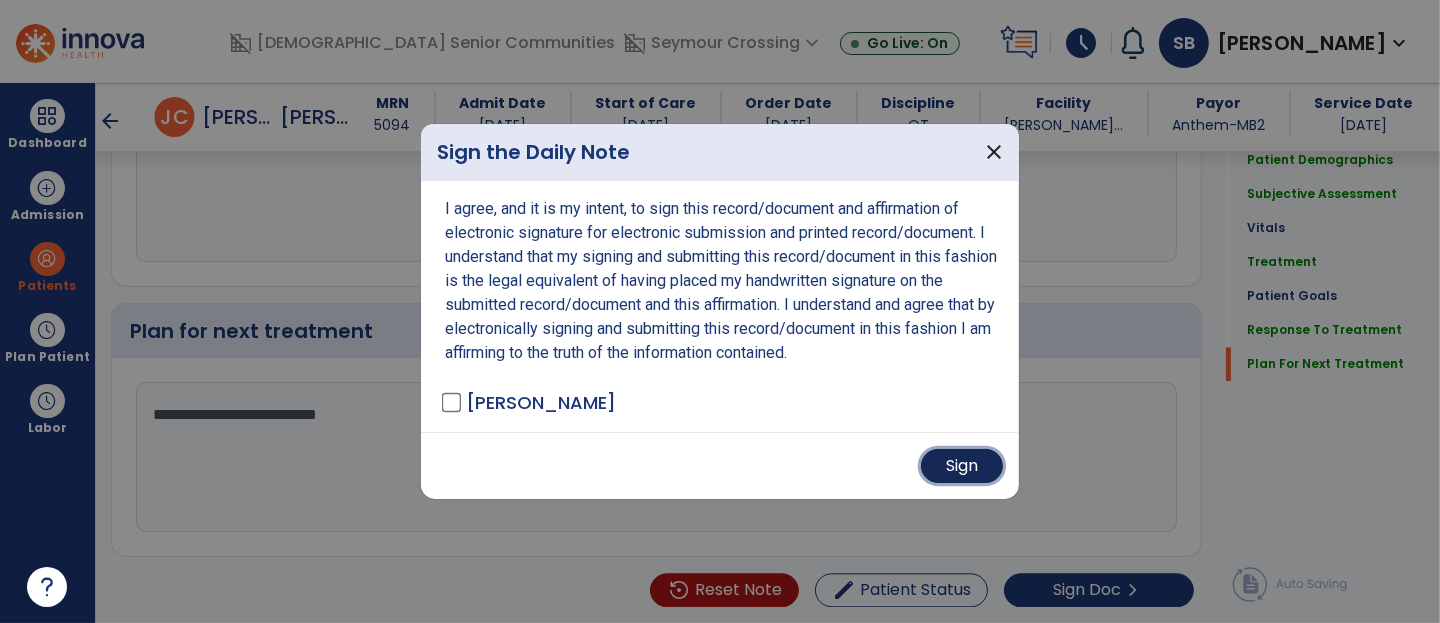 click on "Sign" at bounding box center [962, 466] 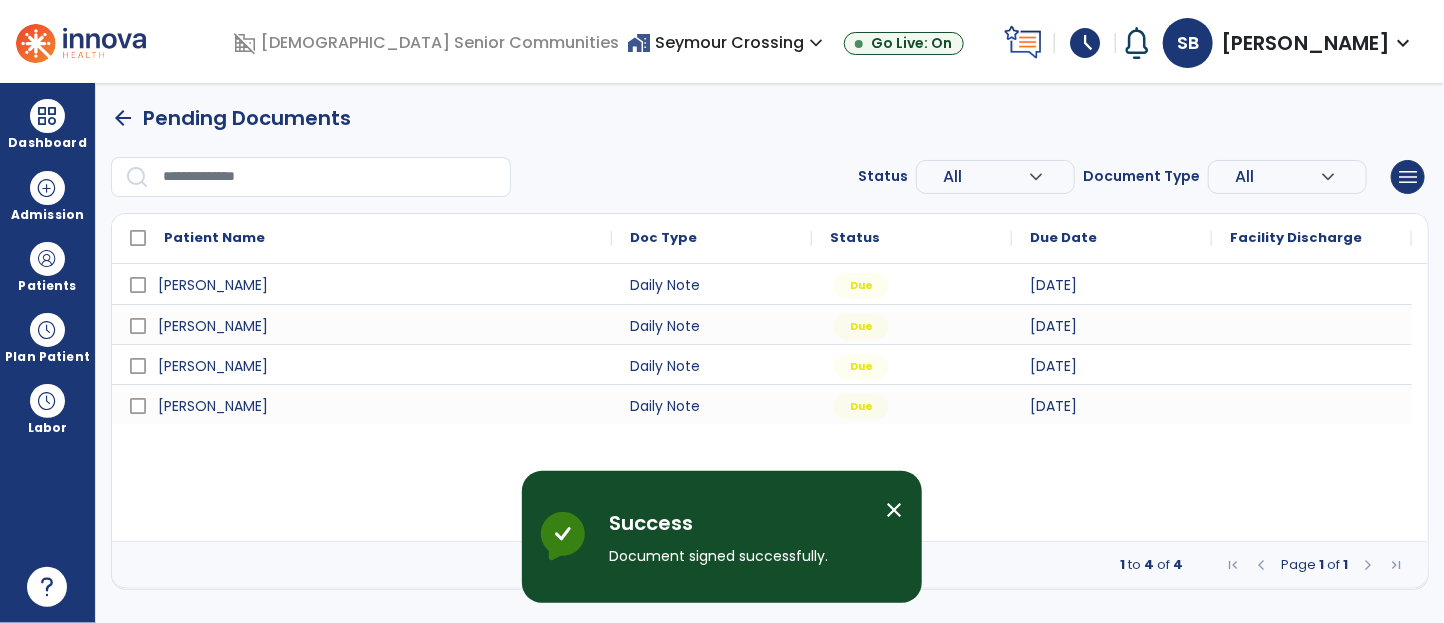 scroll, scrollTop: 0, scrollLeft: 0, axis: both 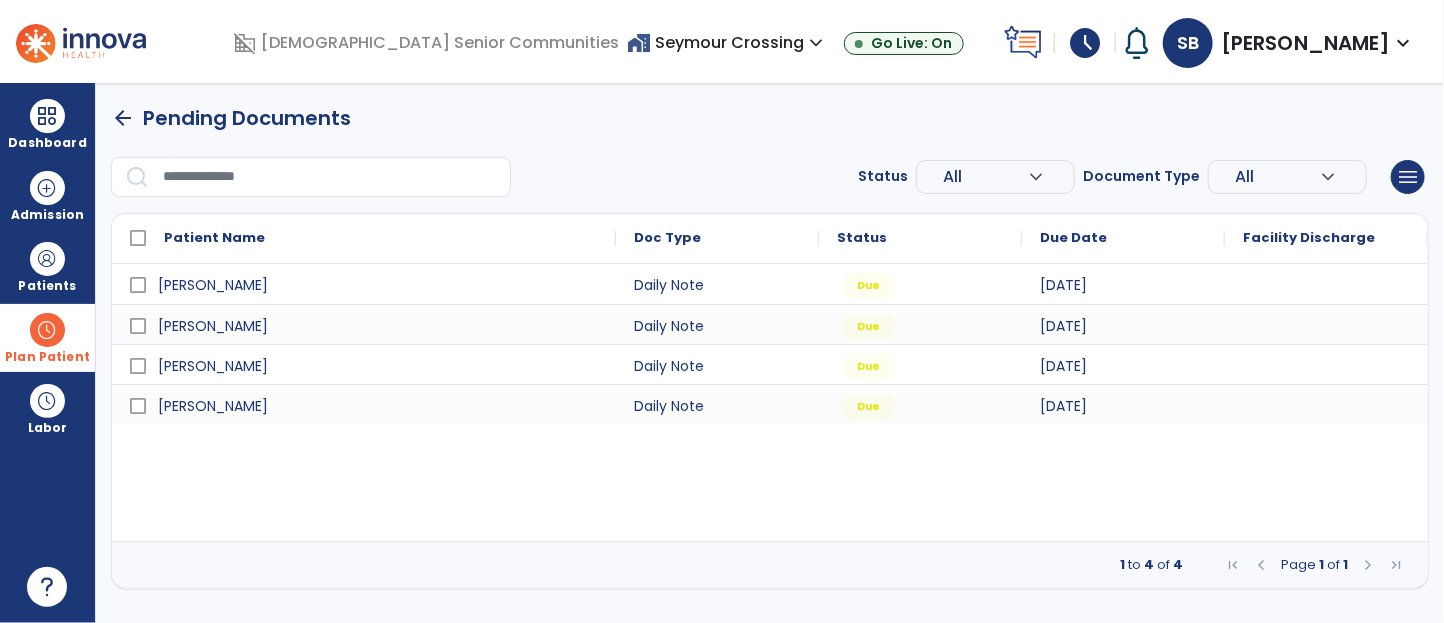 click at bounding box center [47, 330] 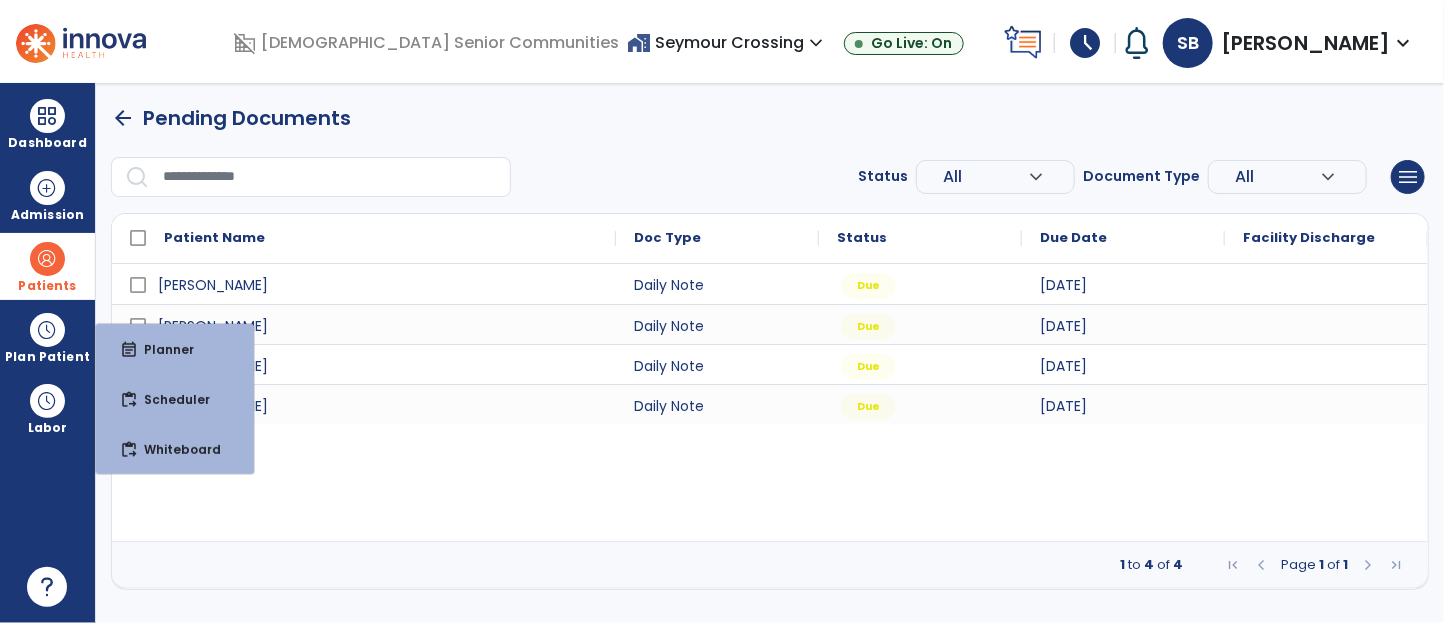 click on "Patients" at bounding box center (47, 286) 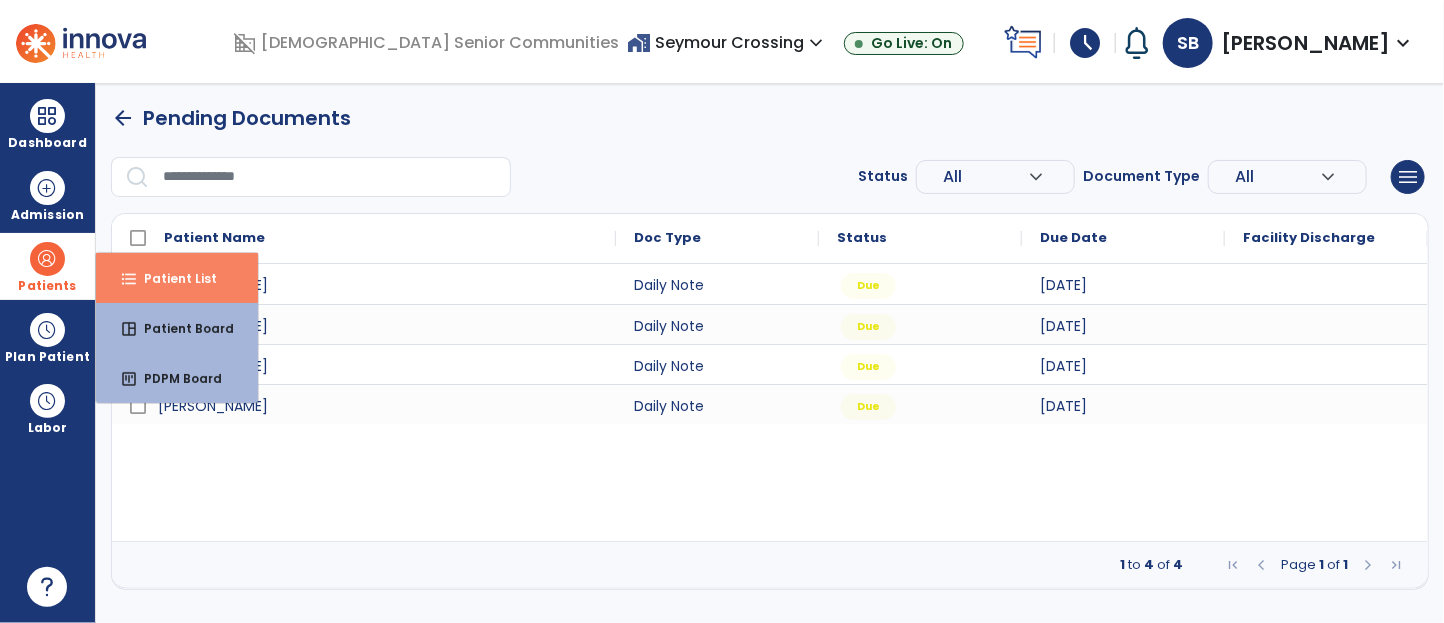 click on "format_list_bulleted  Patient List" at bounding box center [177, 278] 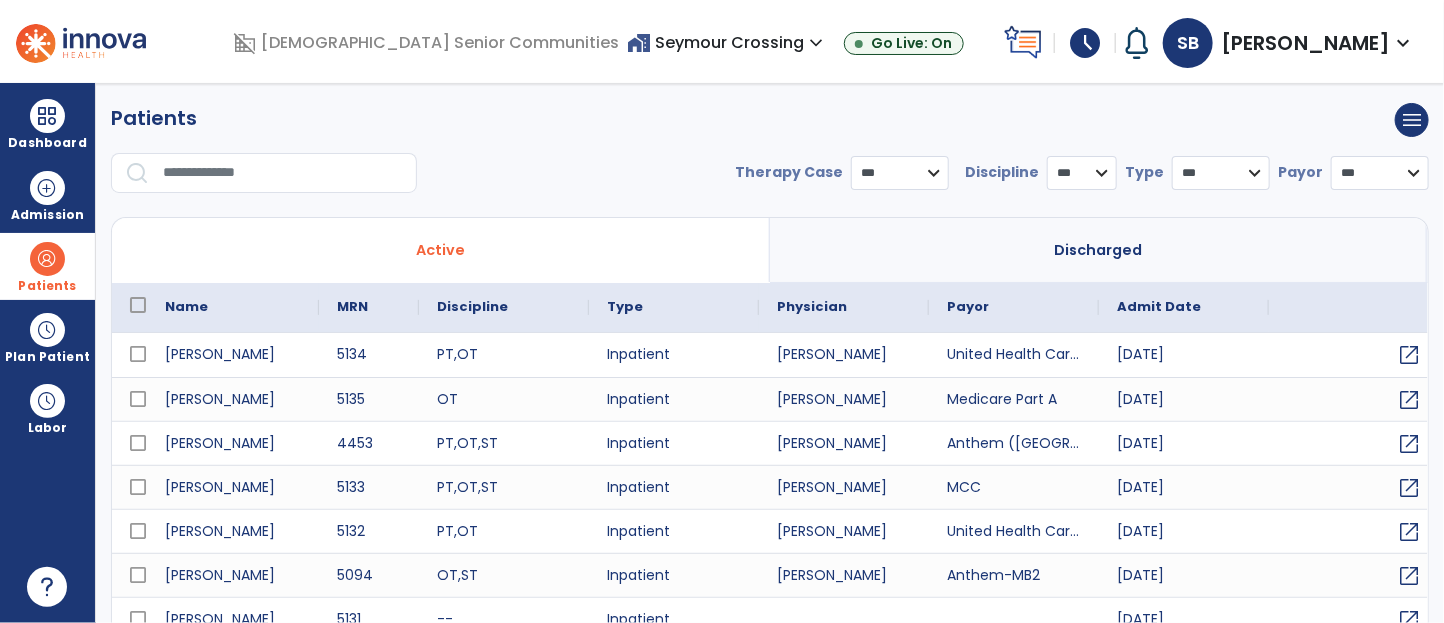 select on "***" 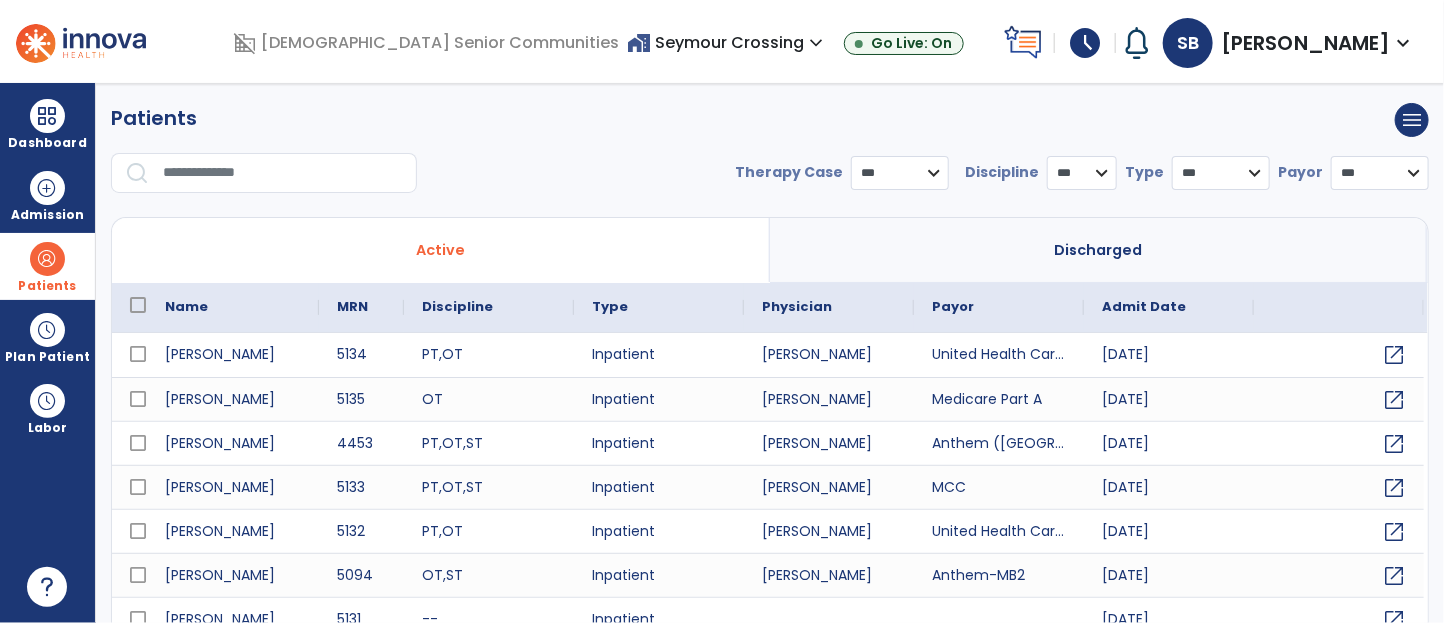 click at bounding box center (283, 173) 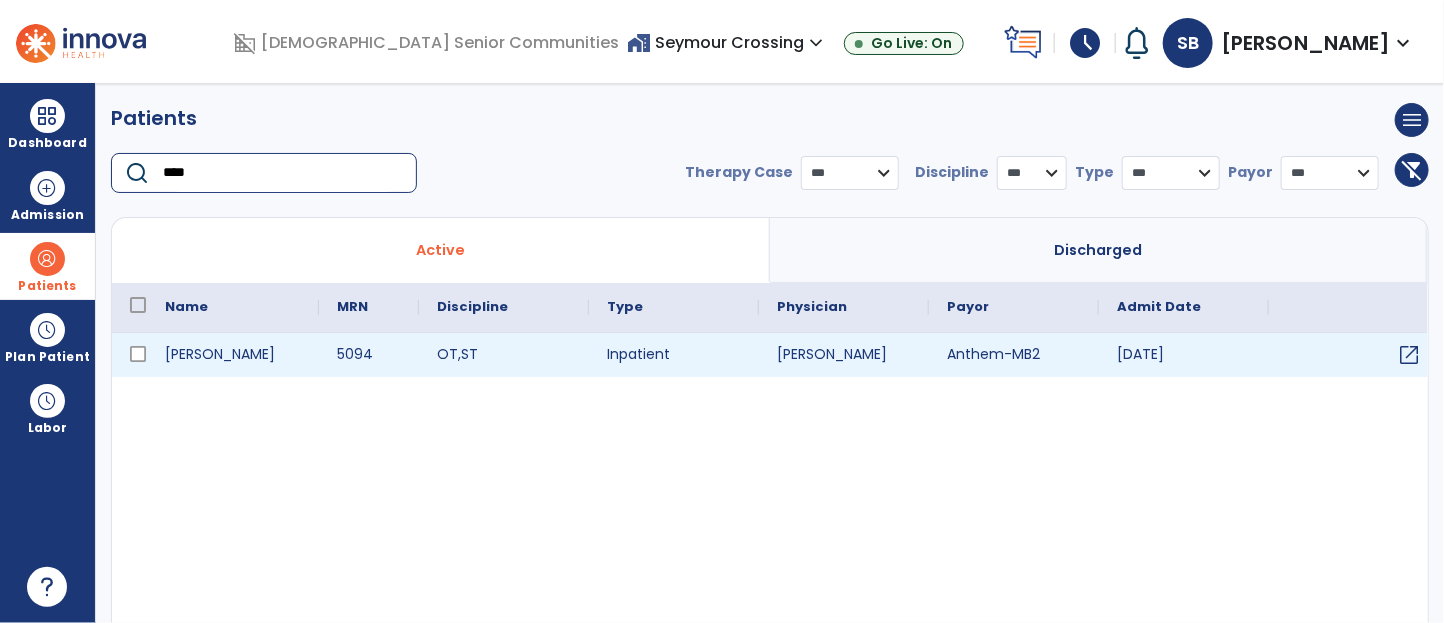 type on "****" 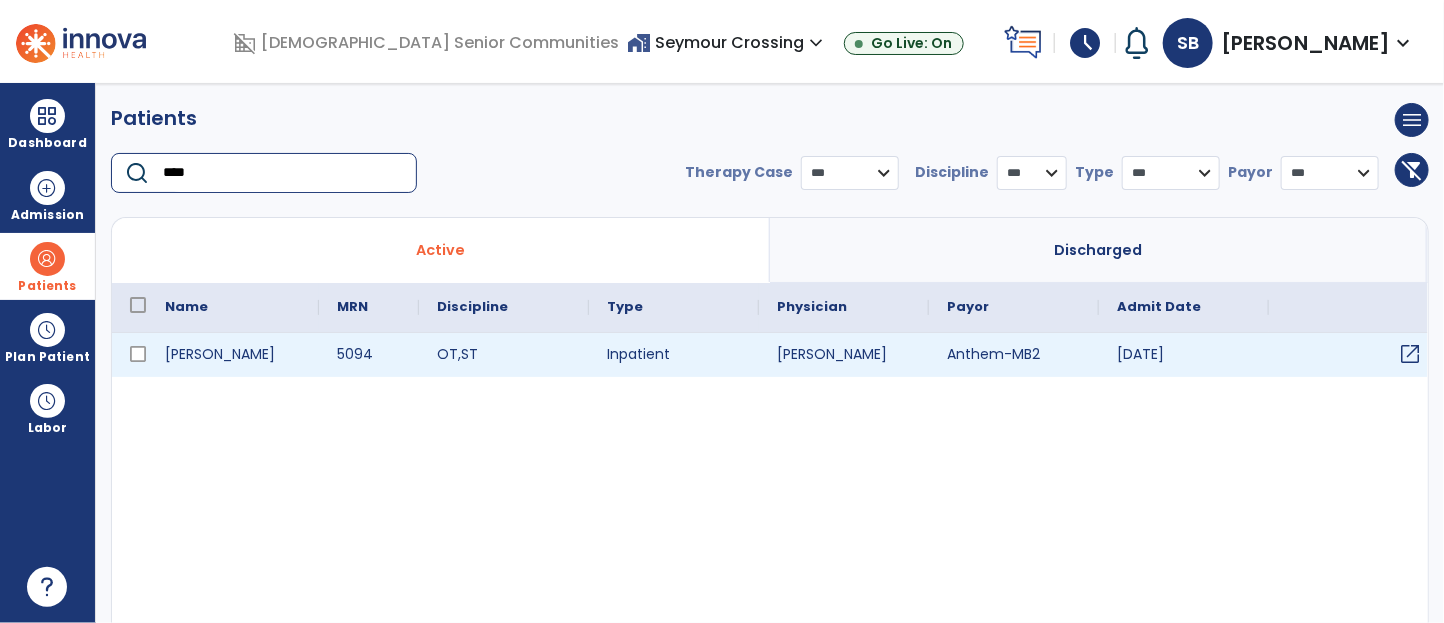 click on "open_in_new" at bounding box center (1410, 354) 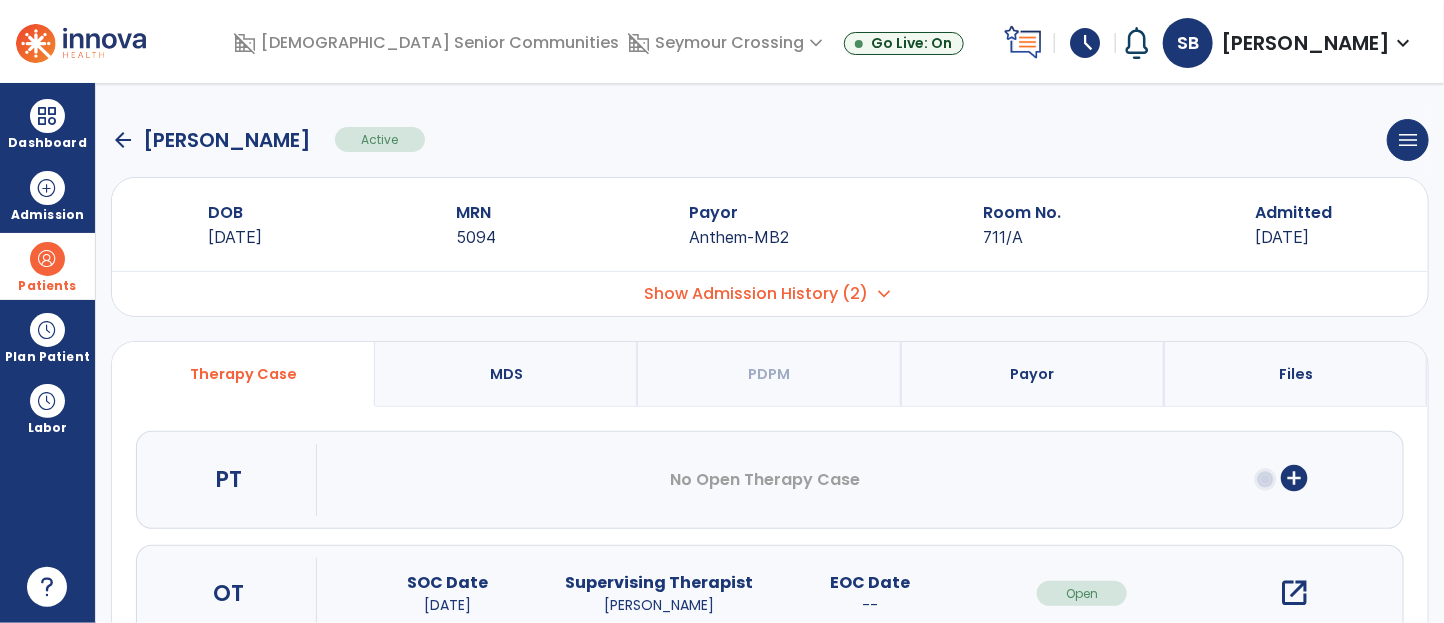 click on "open_in_new" at bounding box center (1294, 593) 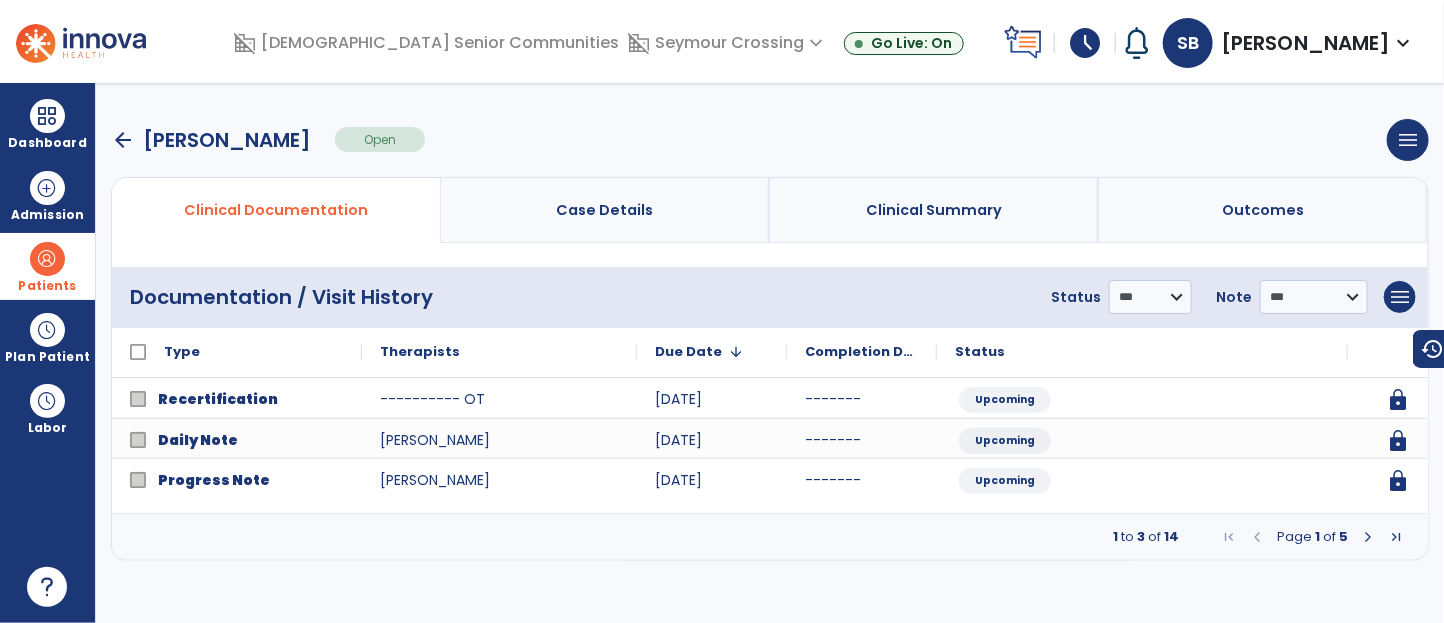 click at bounding box center (1368, 537) 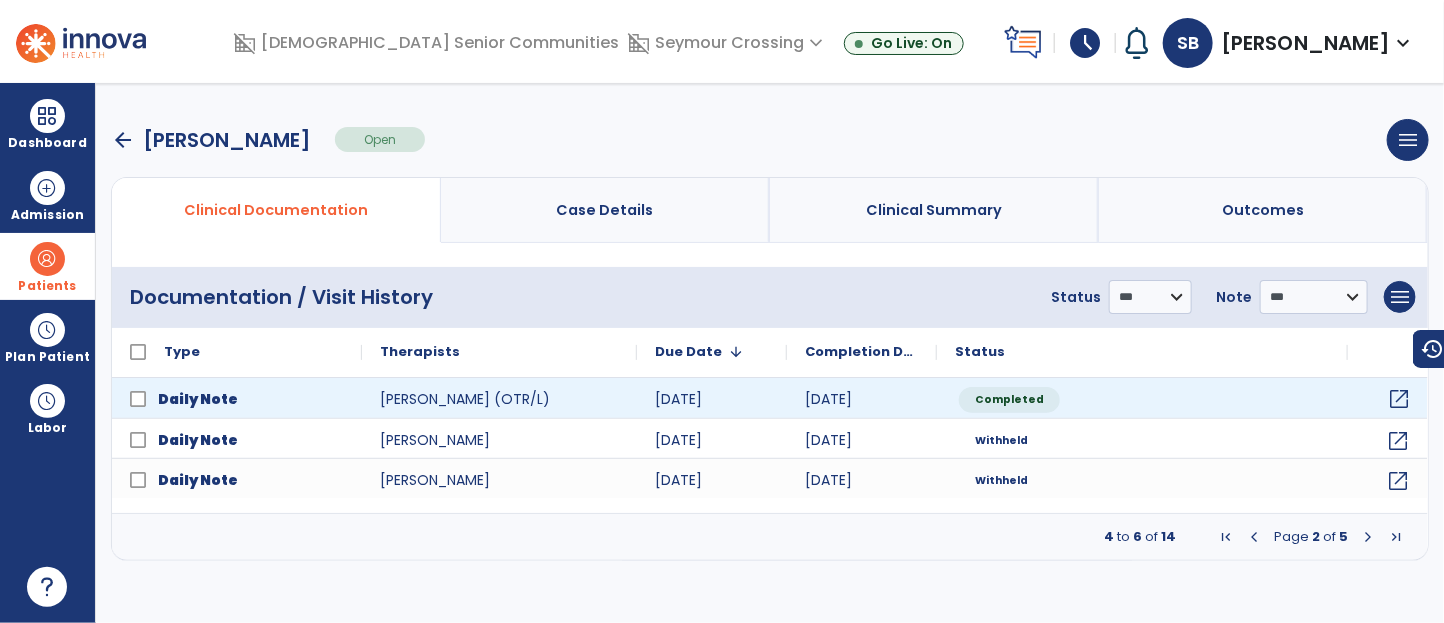 click on "open_in_new" 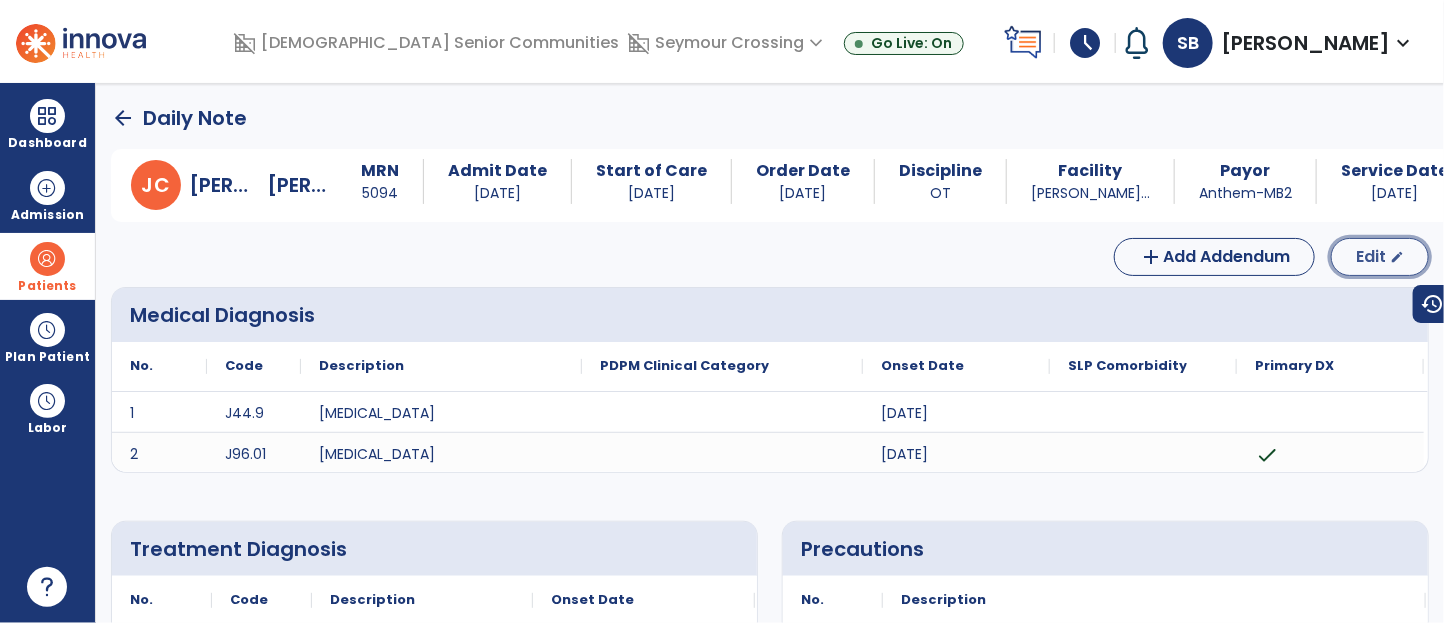 click on "Edit" 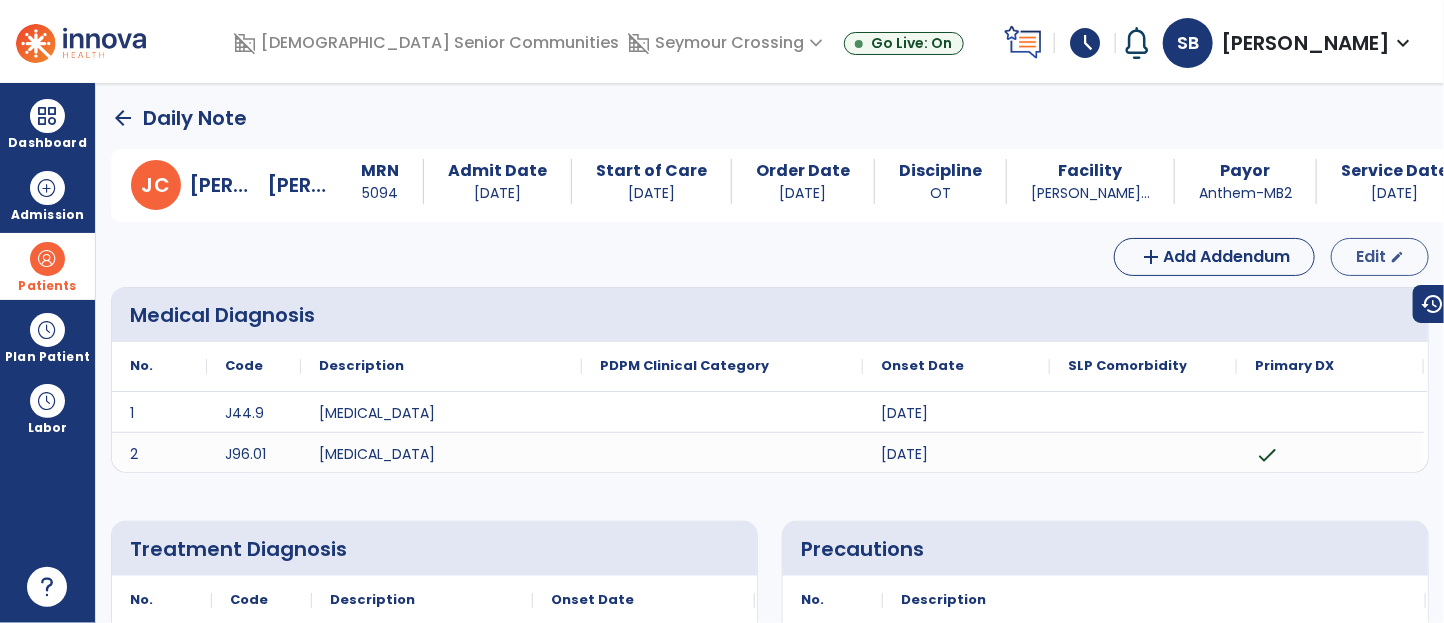 select on "*" 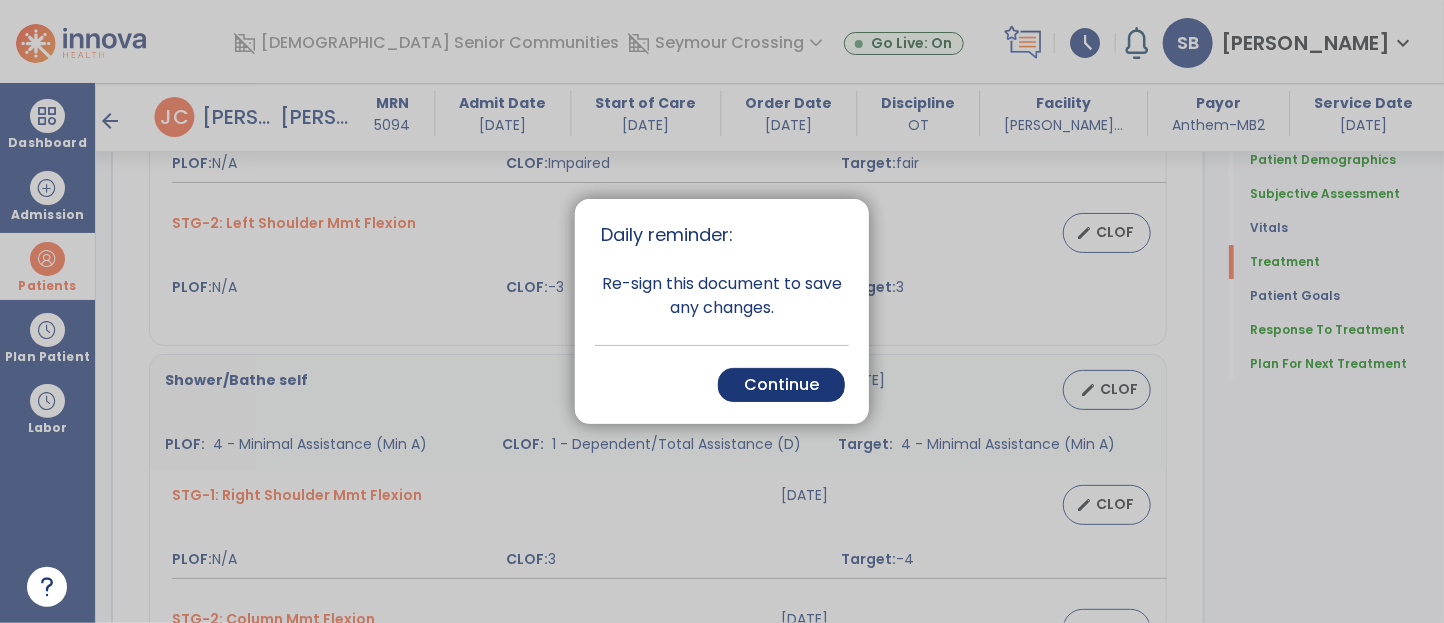 scroll, scrollTop: 2842, scrollLeft: 0, axis: vertical 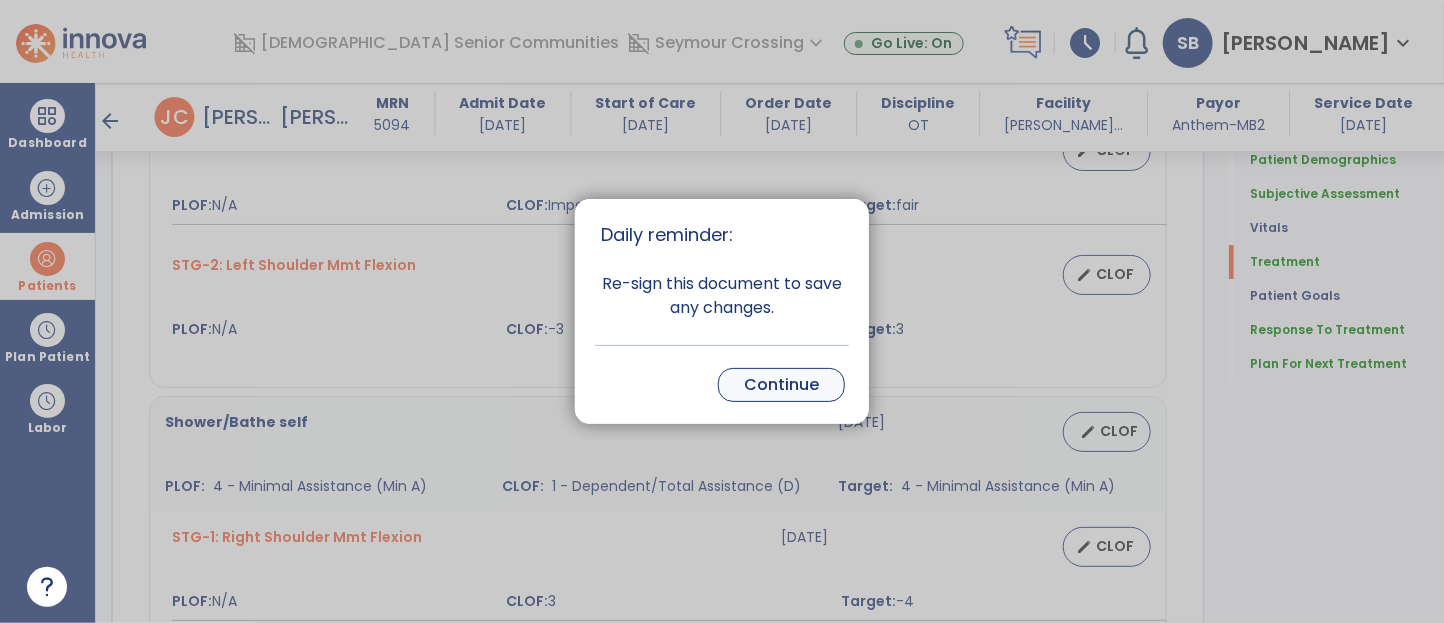 click on "Continue" at bounding box center [781, 385] 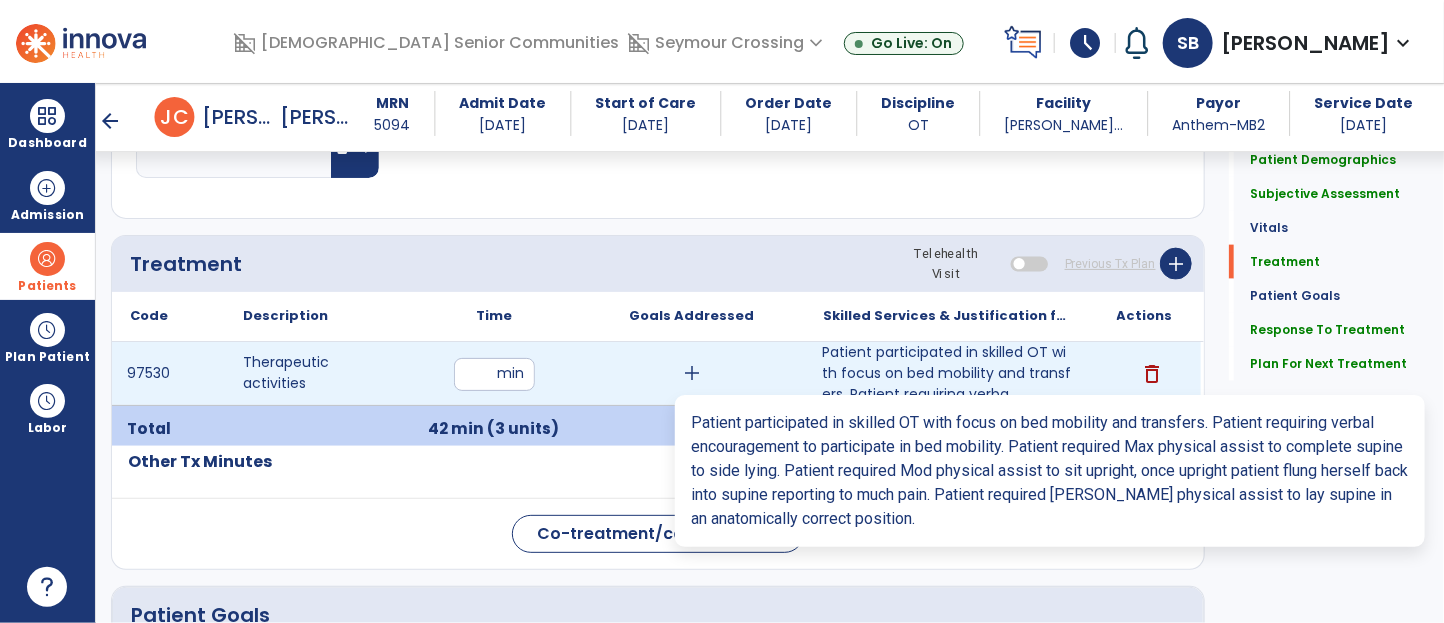 click on "Patient participated in skilled OT with focus on bed mobility and transfers. Patient requiring verba..." at bounding box center (946, 373) 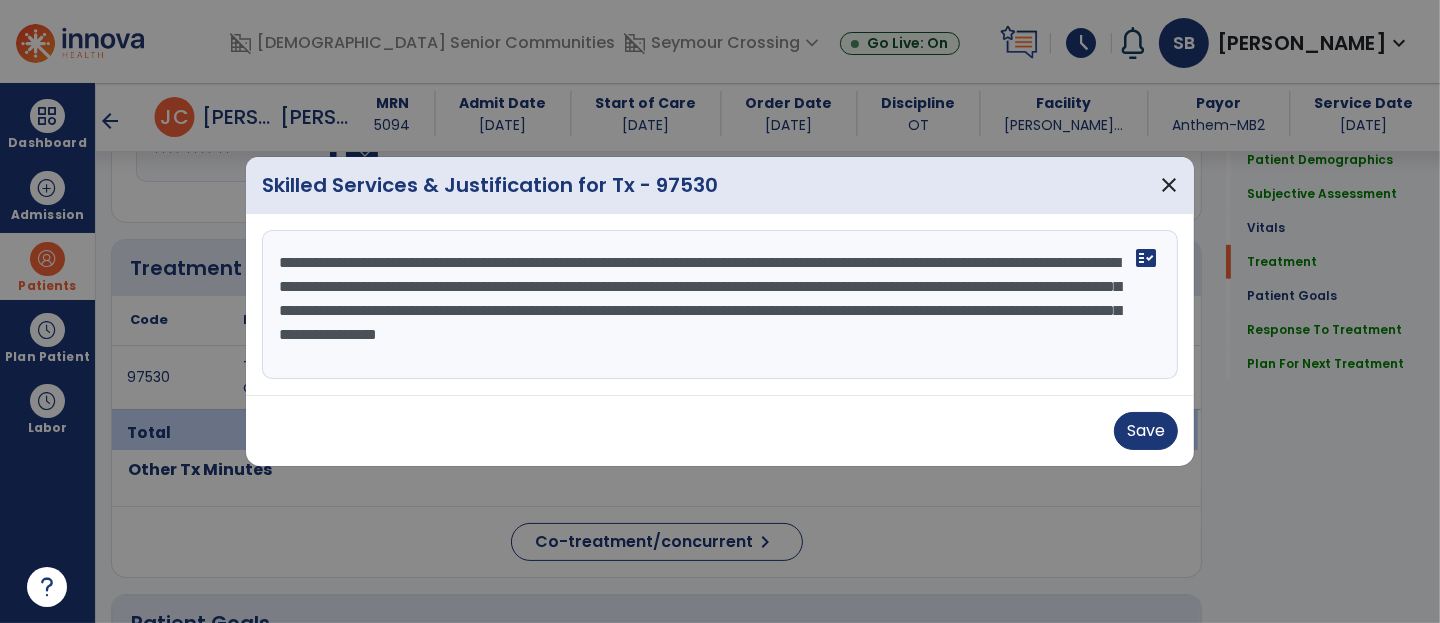 scroll, scrollTop: 1054, scrollLeft: 0, axis: vertical 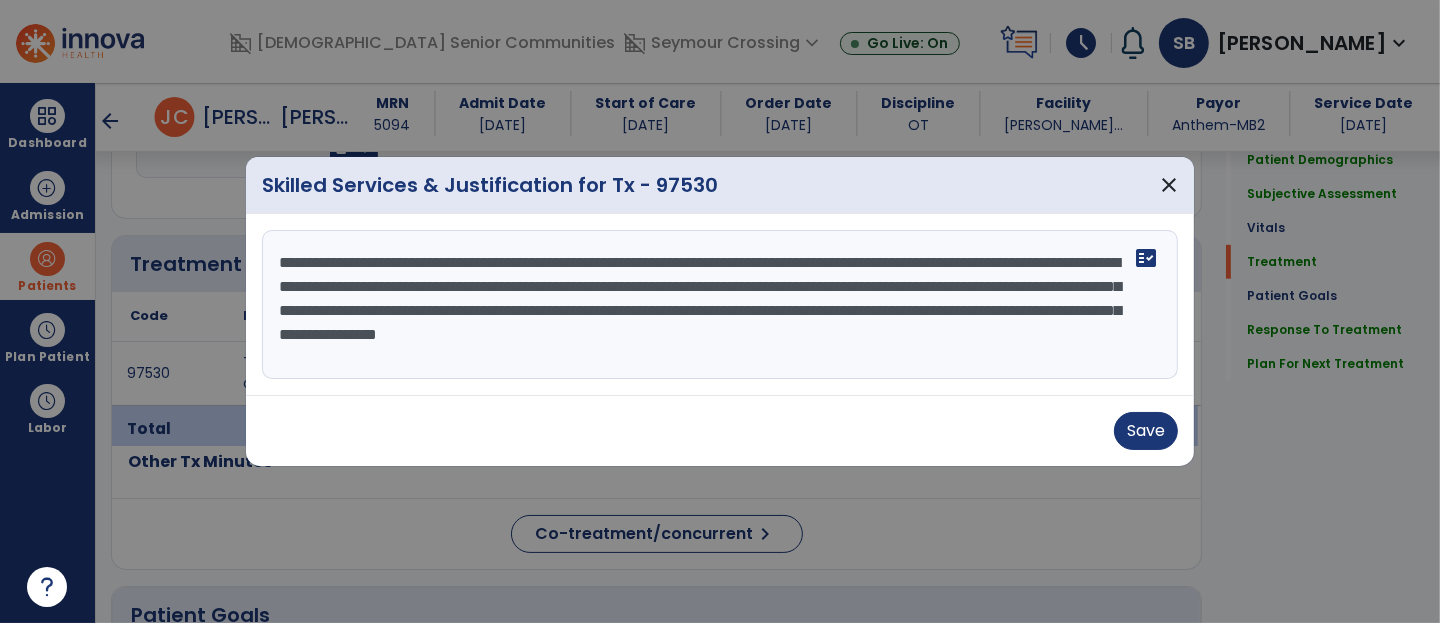 click on "**********" at bounding box center [720, 305] 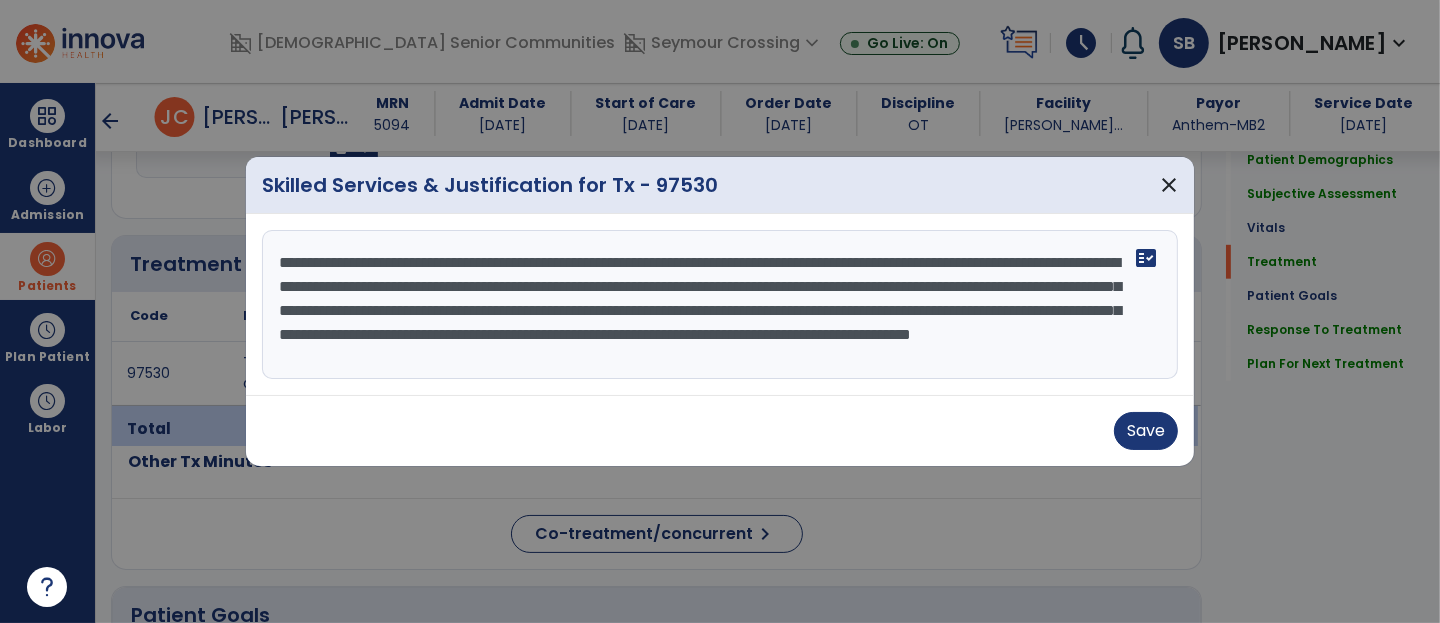 scroll, scrollTop: 14, scrollLeft: 0, axis: vertical 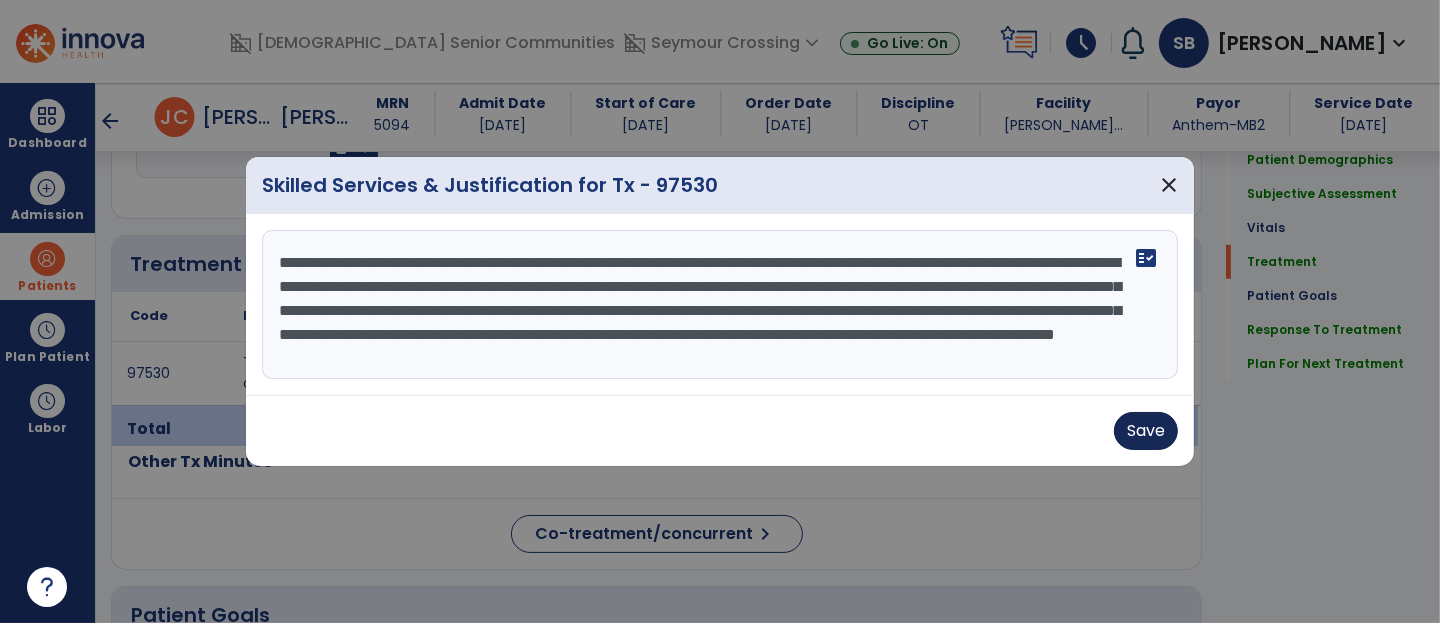 type on "**********" 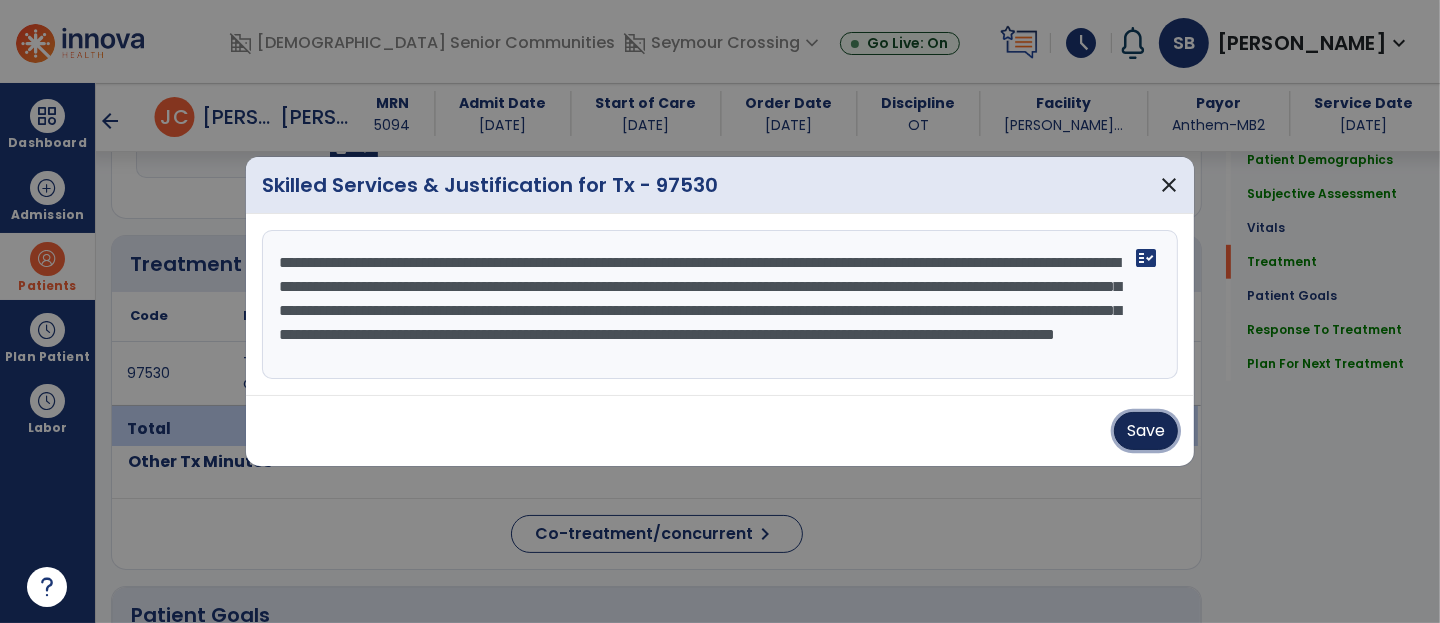 click on "Save" at bounding box center [1146, 431] 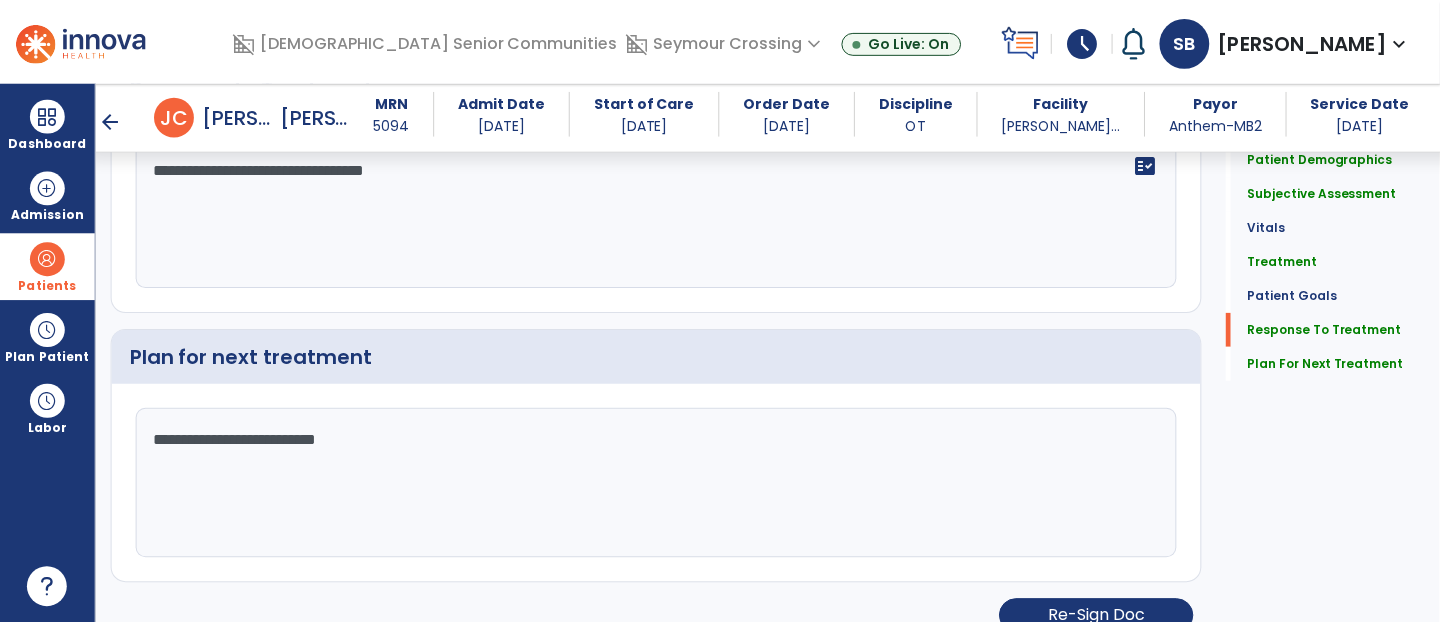 scroll, scrollTop: 4062, scrollLeft: 0, axis: vertical 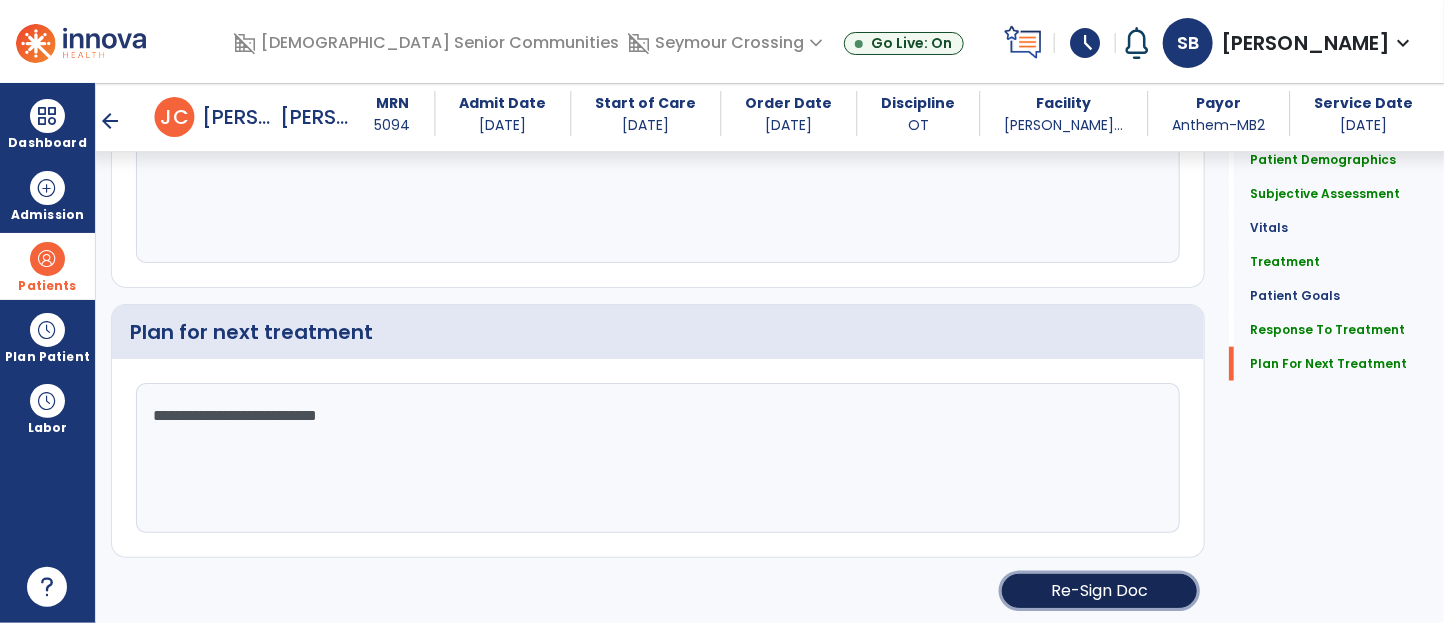 click on "Re-Sign Doc" 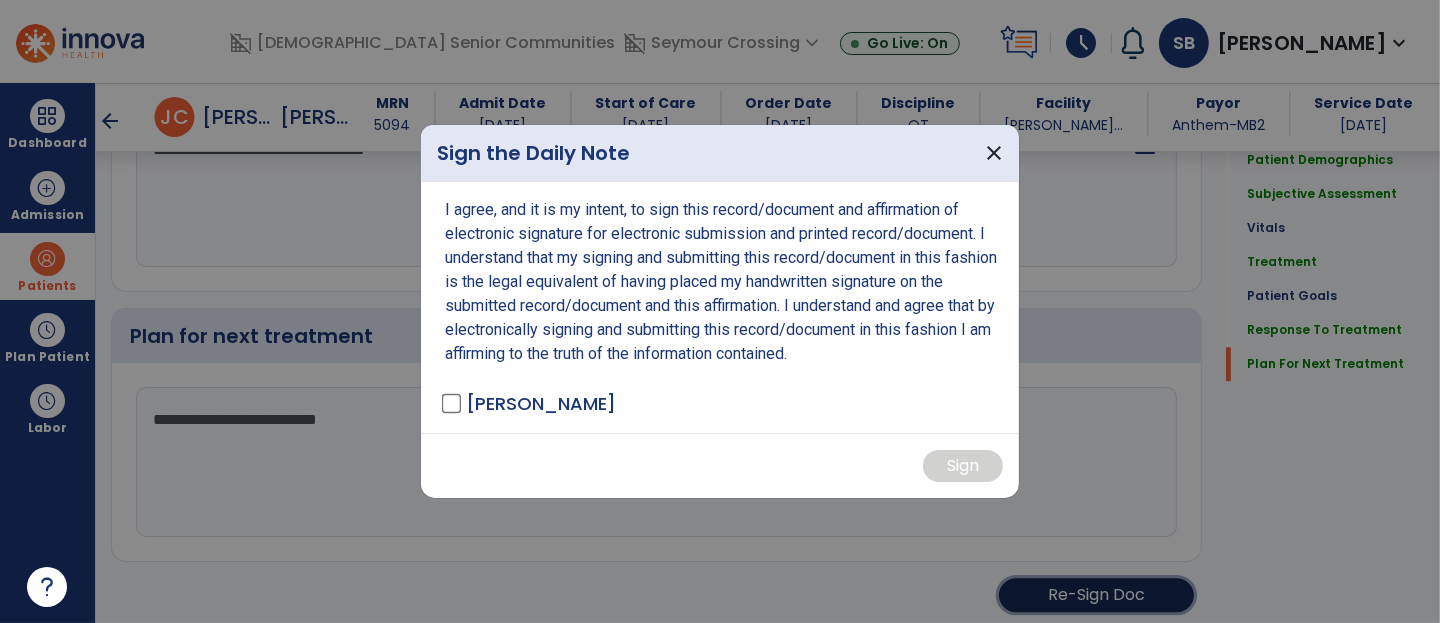 scroll, scrollTop: 4062, scrollLeft: 0, axis: vertical 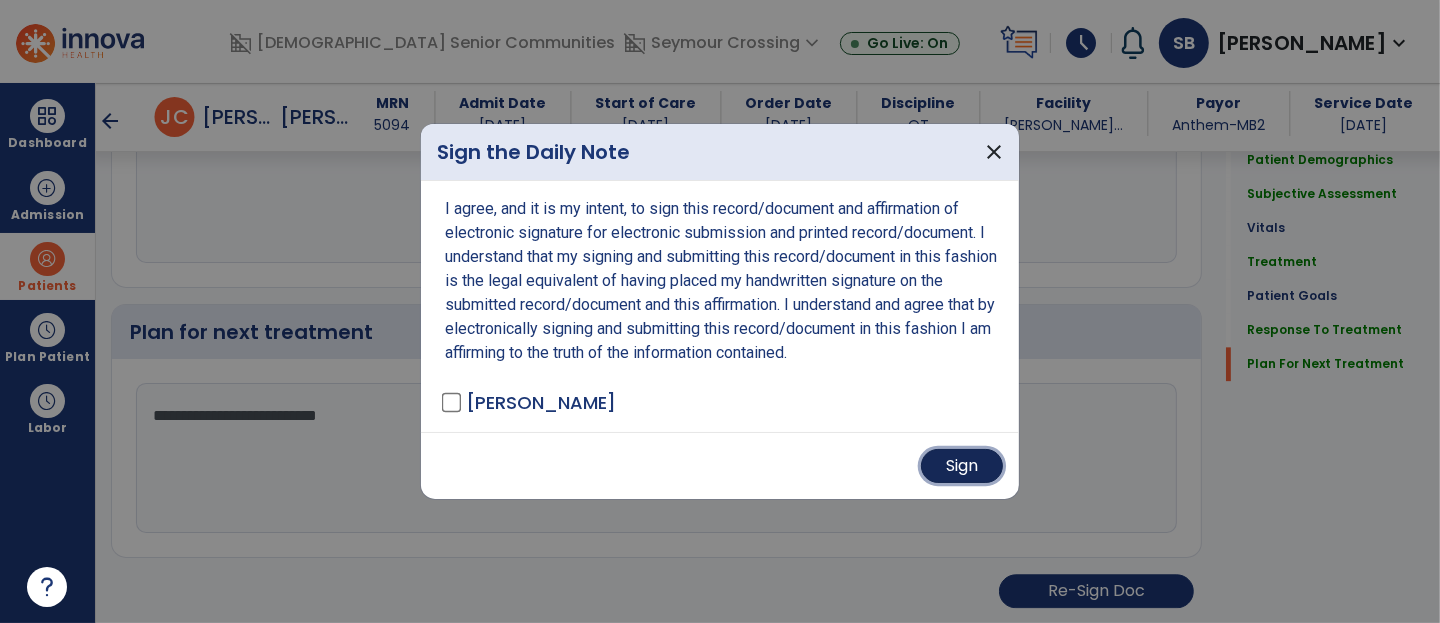 click on "Sign" at bounding box center [962, 466] 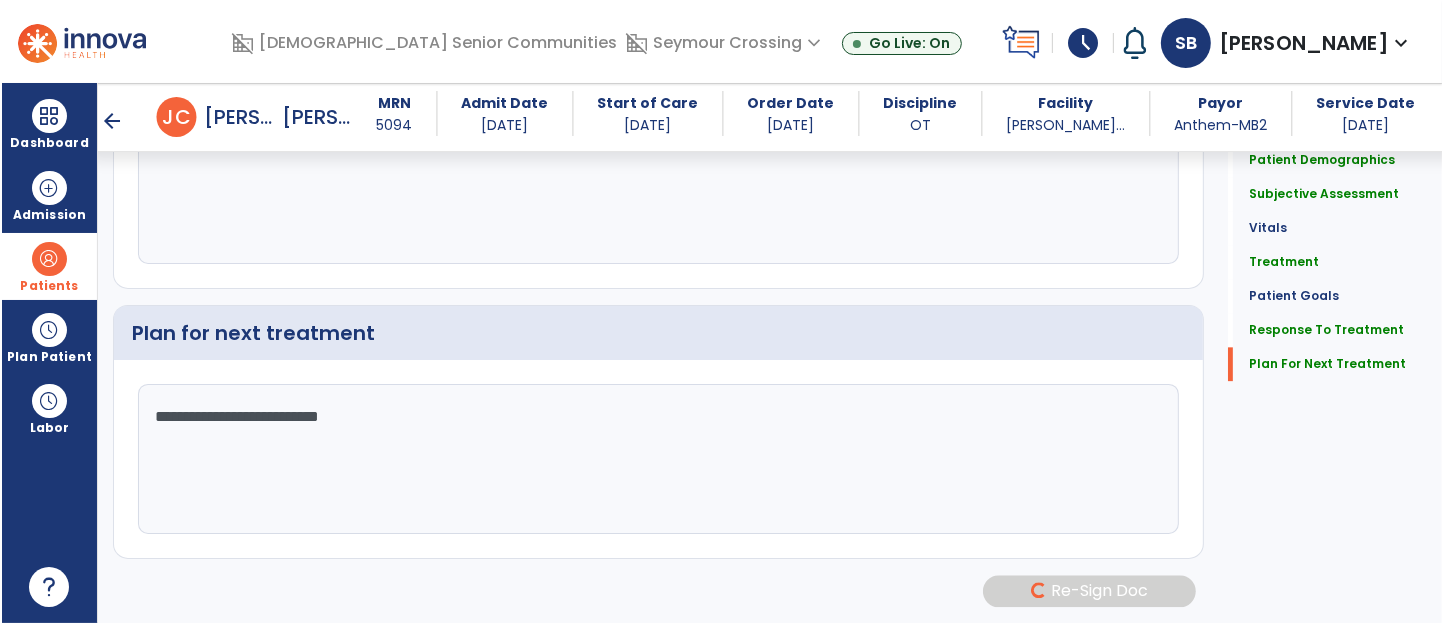 scroll, scrollTop: 4060, scrollLeft: 0, axis: vertical 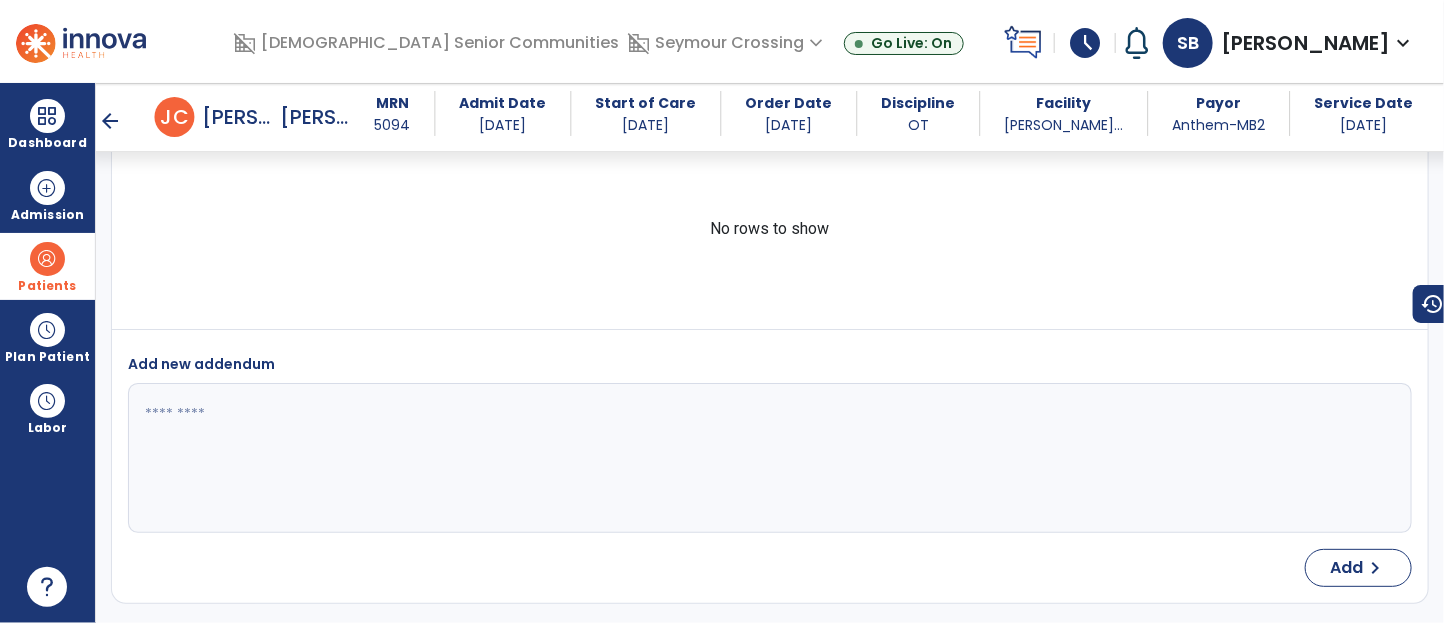 click on "arrow_back" at bounding box center [111, 121] 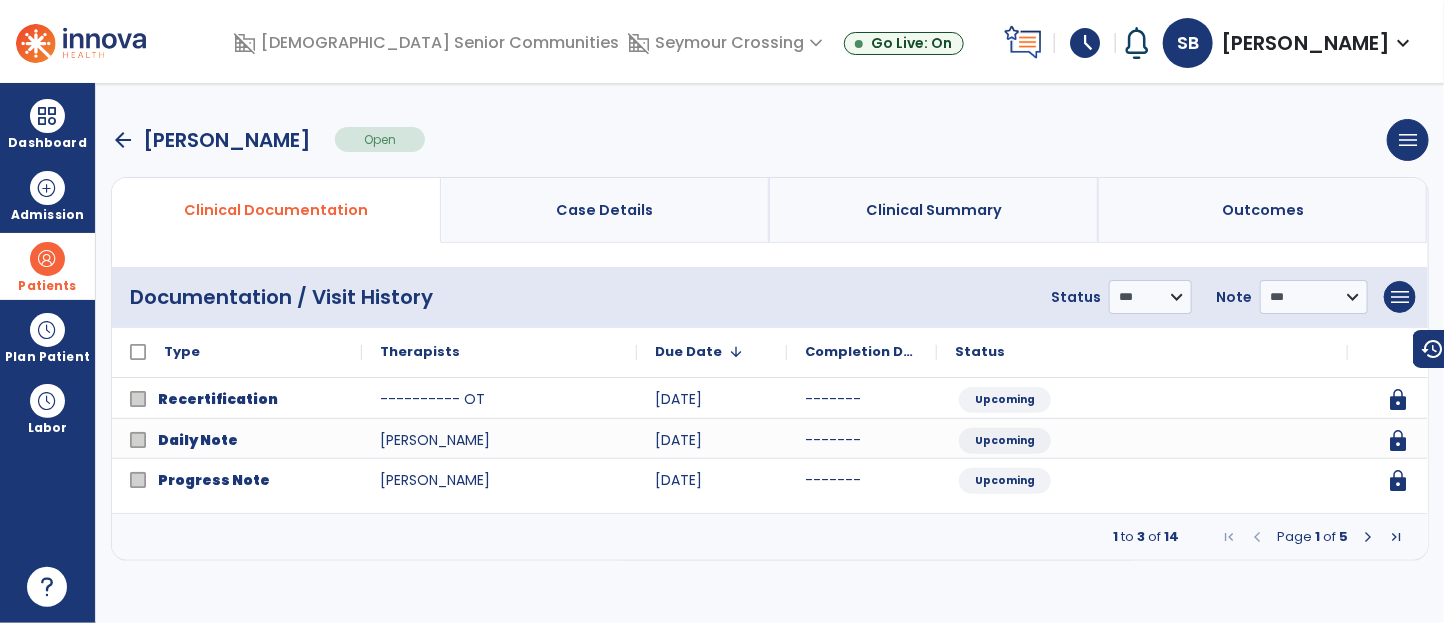 click at bounding box center [1396, 537] 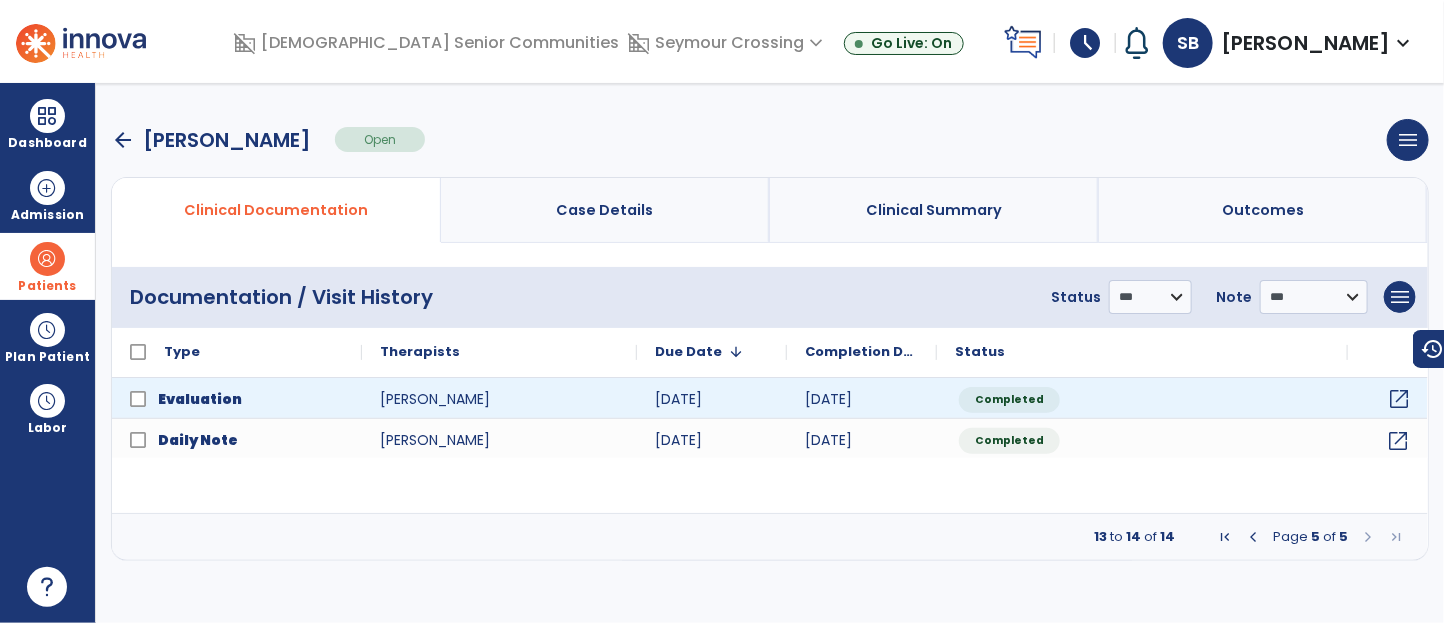 click on "open_in_new" 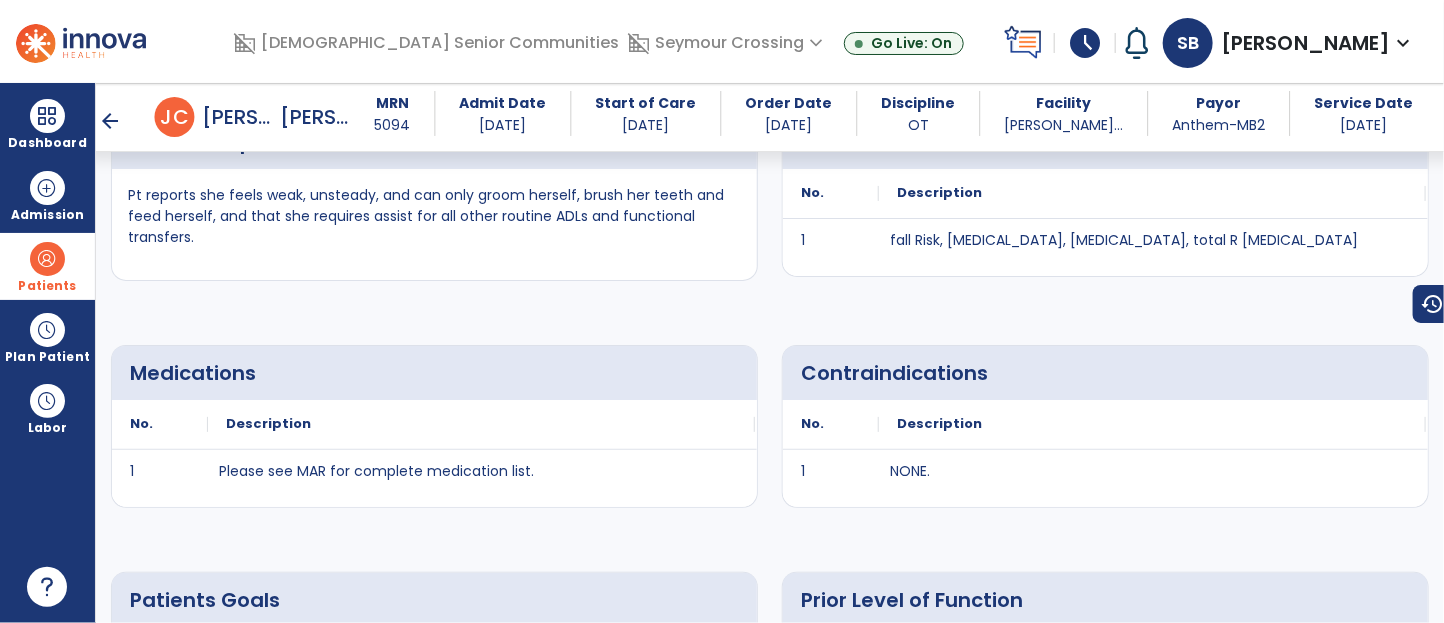 scroll, scrollTop: 0, scrollLeft: 0, axis: both 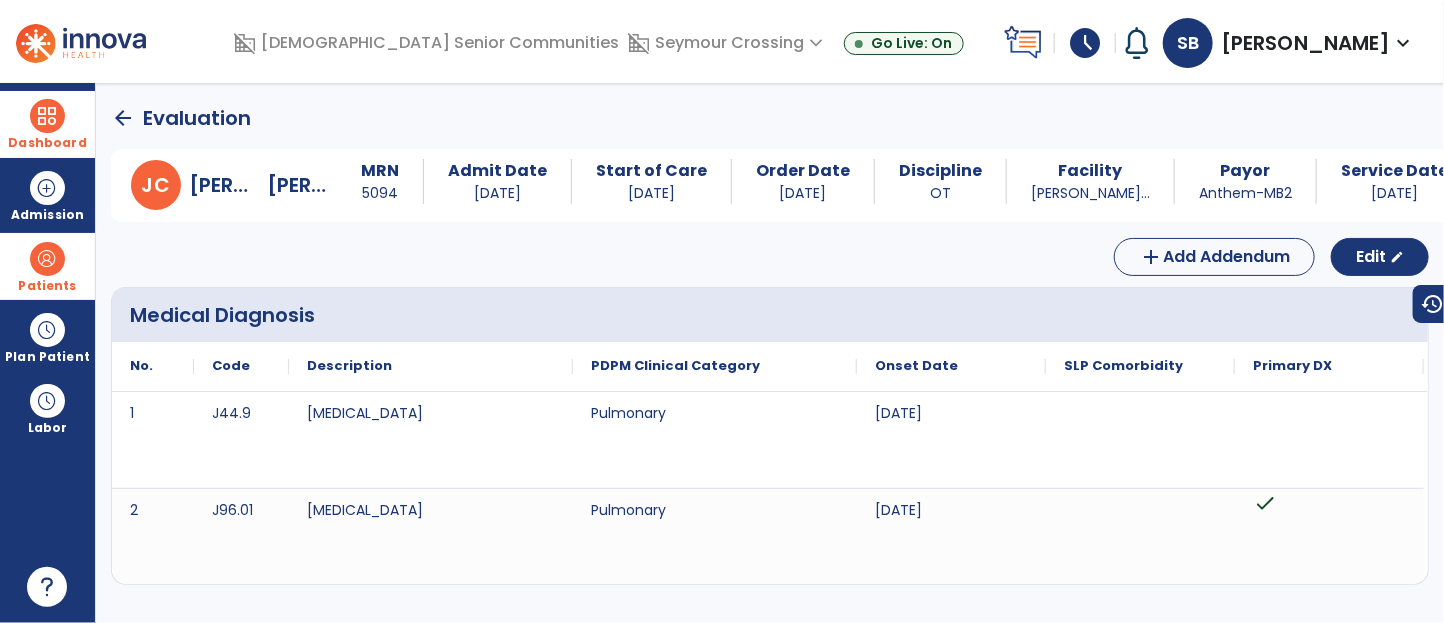 click at bounding box center [47, 116] 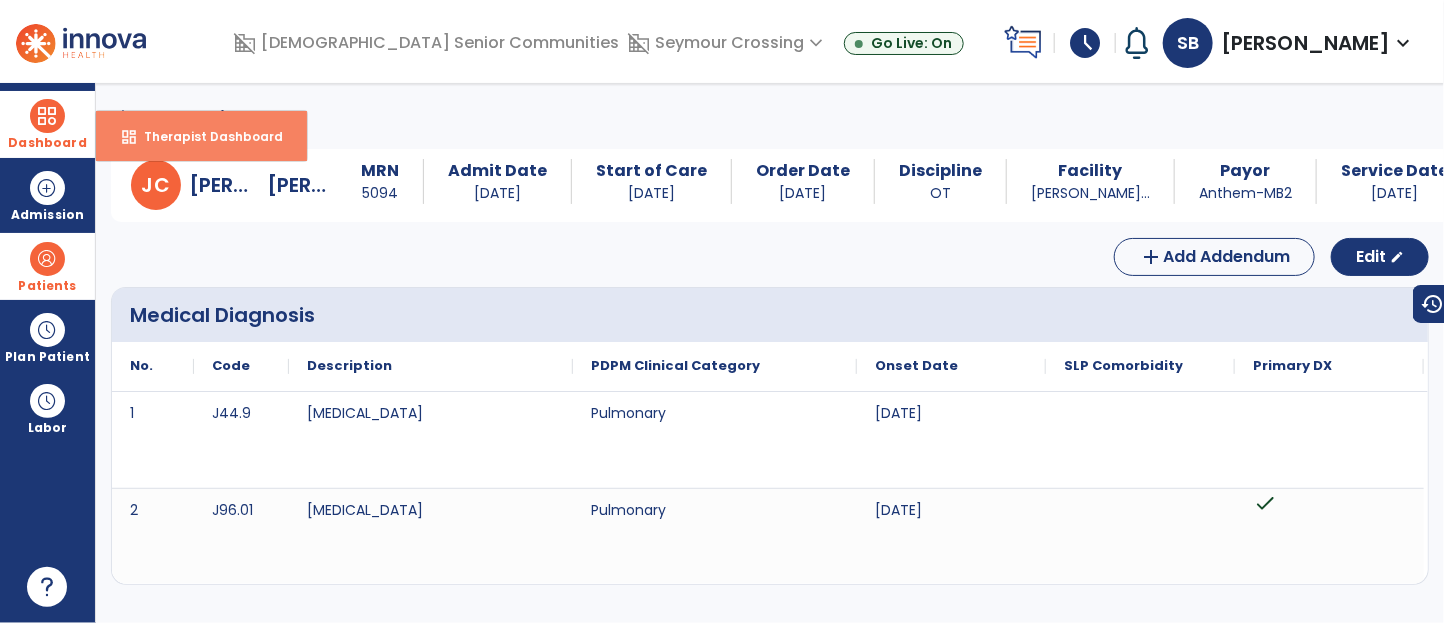 click on "dashboard  Therapist Dashboard" at bounding box center [201, 136] 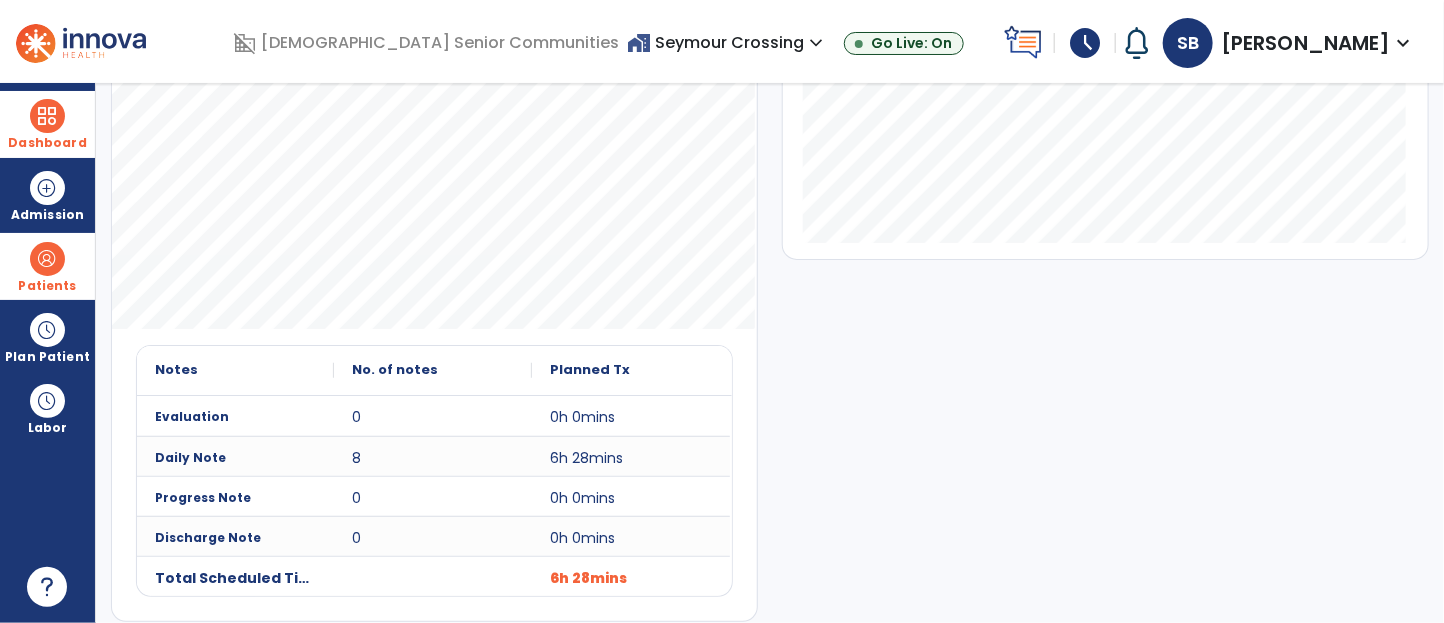 scroll, scrollTop: 524, scrollLeft: 0, axis: vertical 